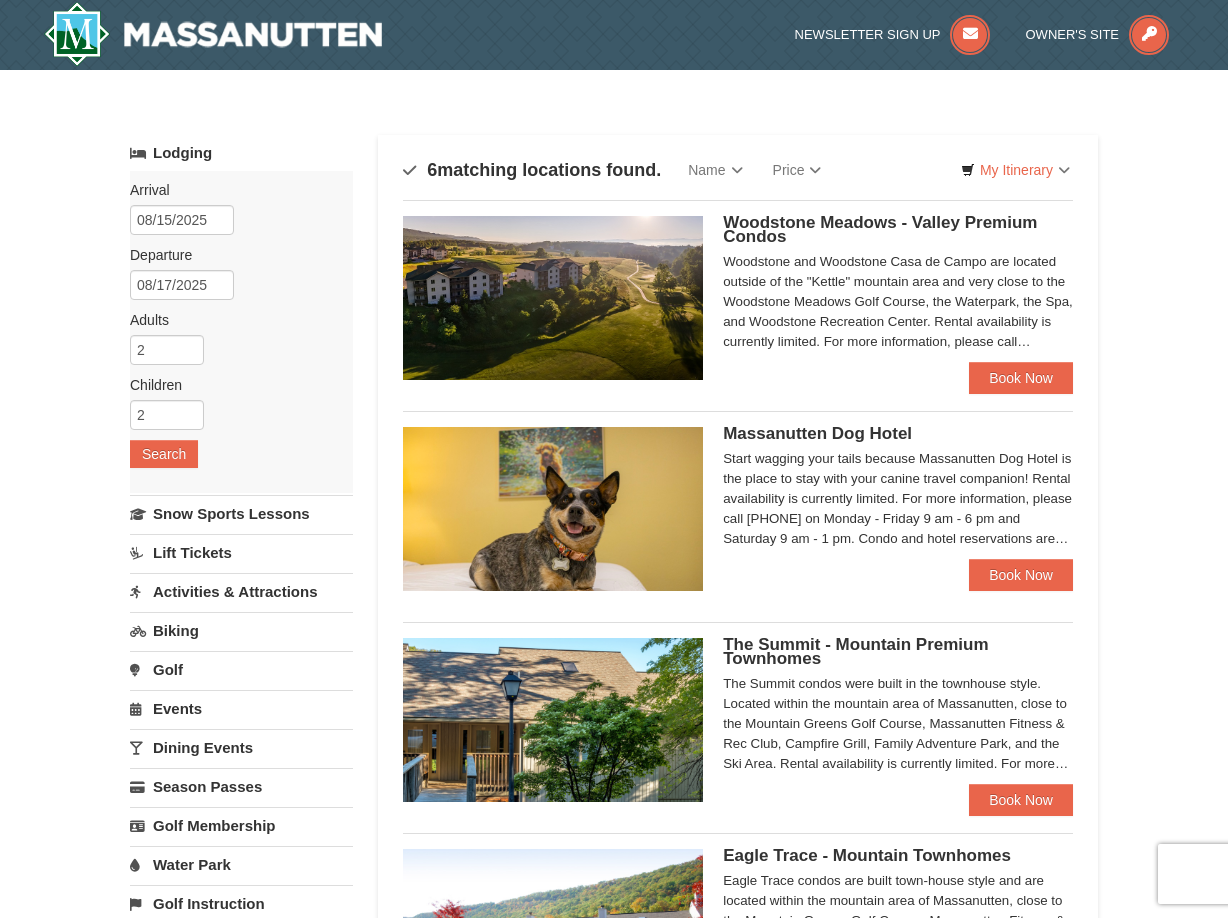 scroll, scrollTop: 0, scrollLeft: 0, axis: both 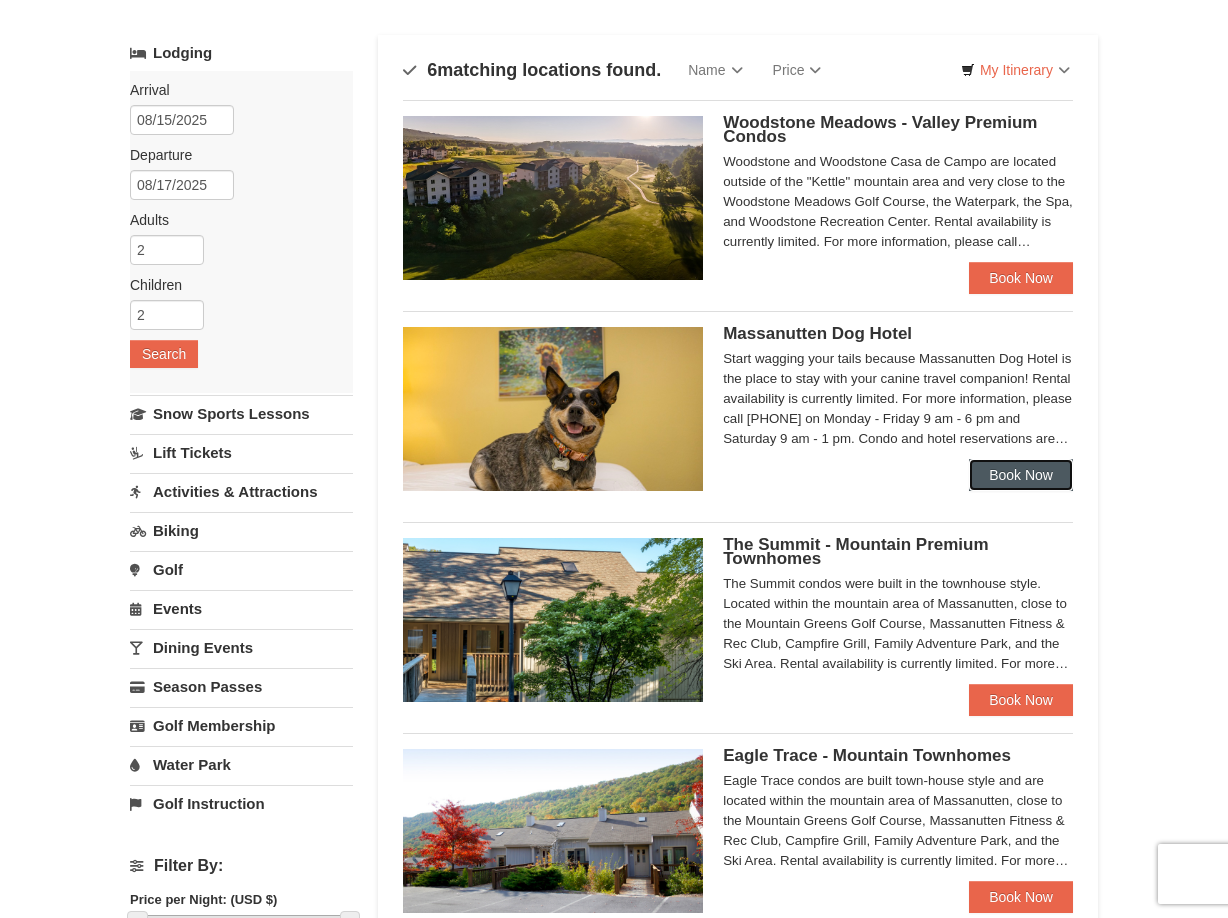 click on "Book Now" at bounding box center [1021, 475] 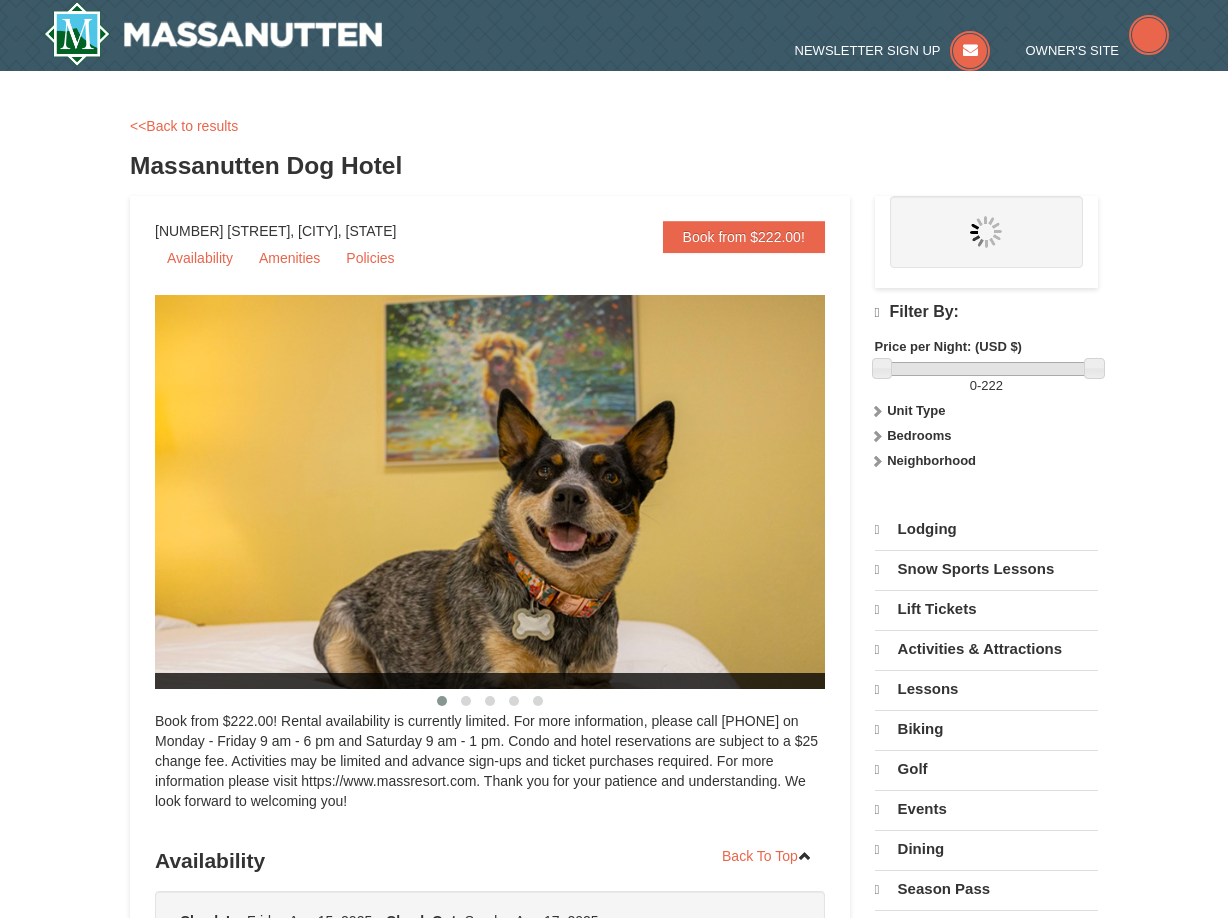 select on "8" 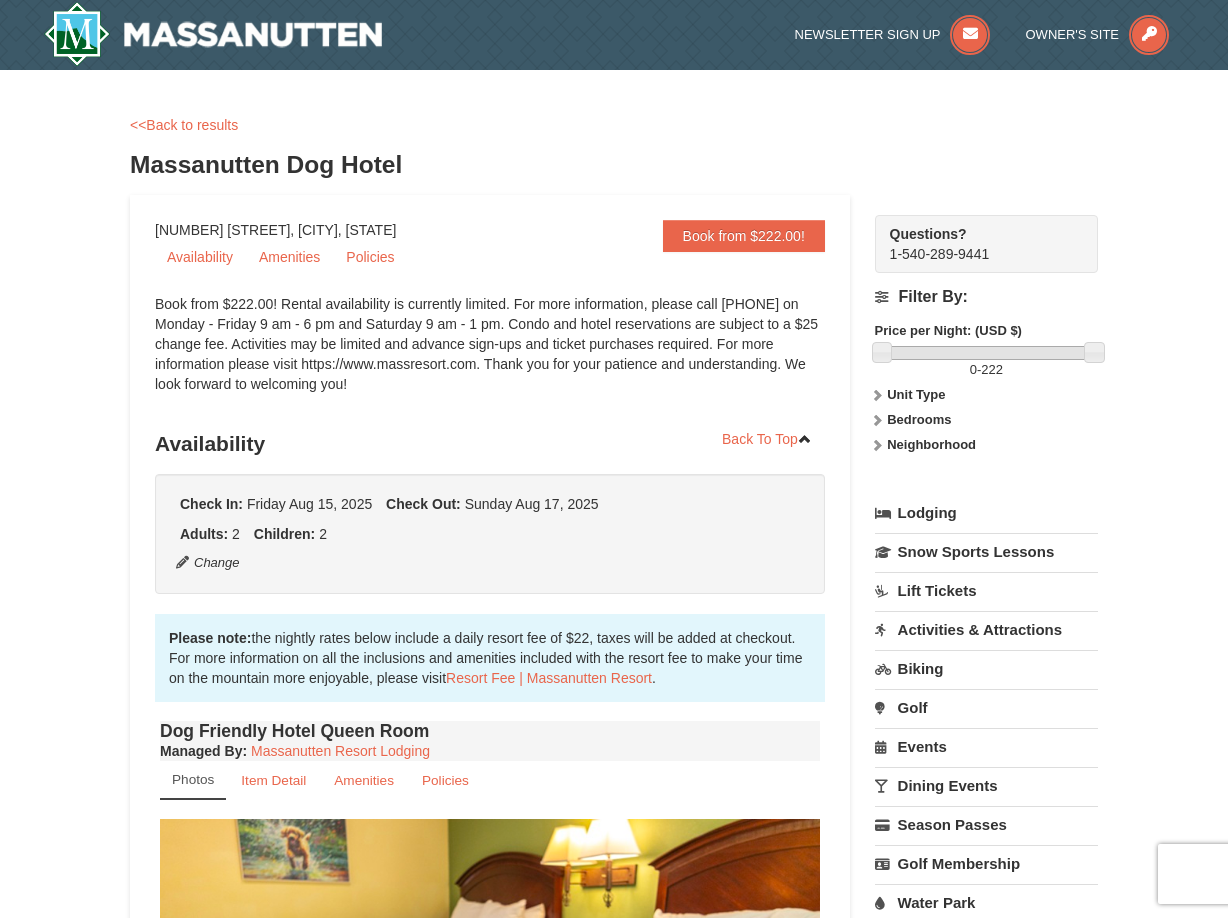 scroll, scrollTop: 0, scrollLeft: 0, axis: both 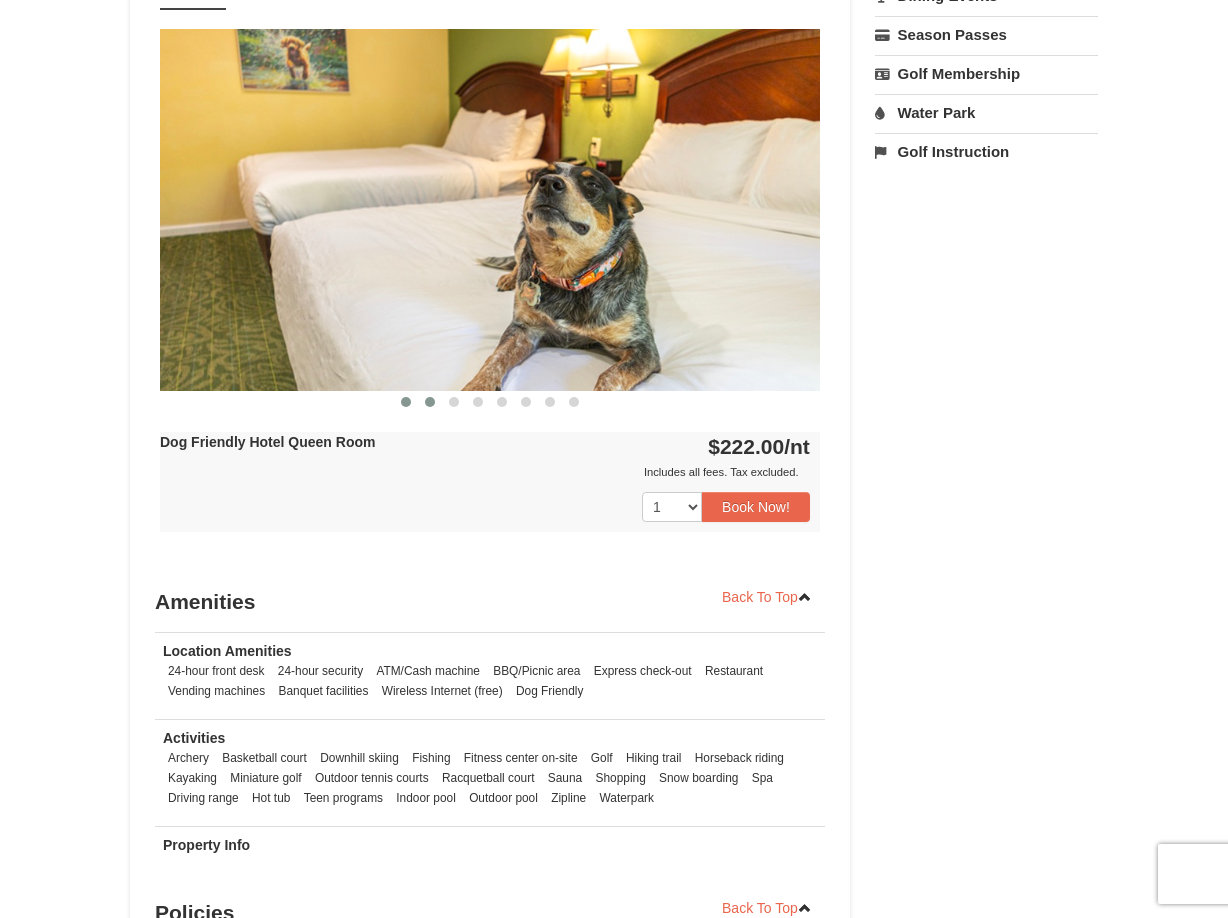 click at bounding box center [430, 402] 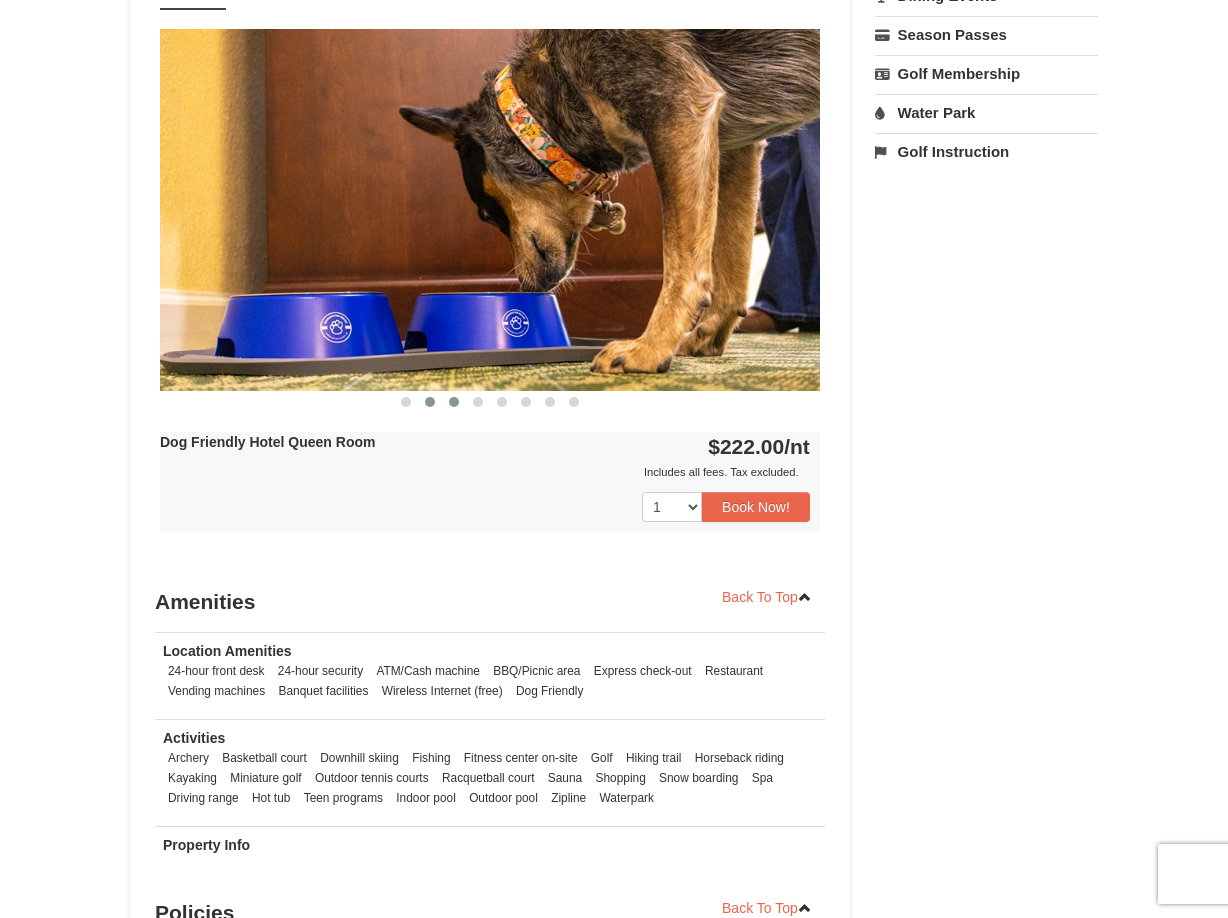 click at bounding box center [454, 402] 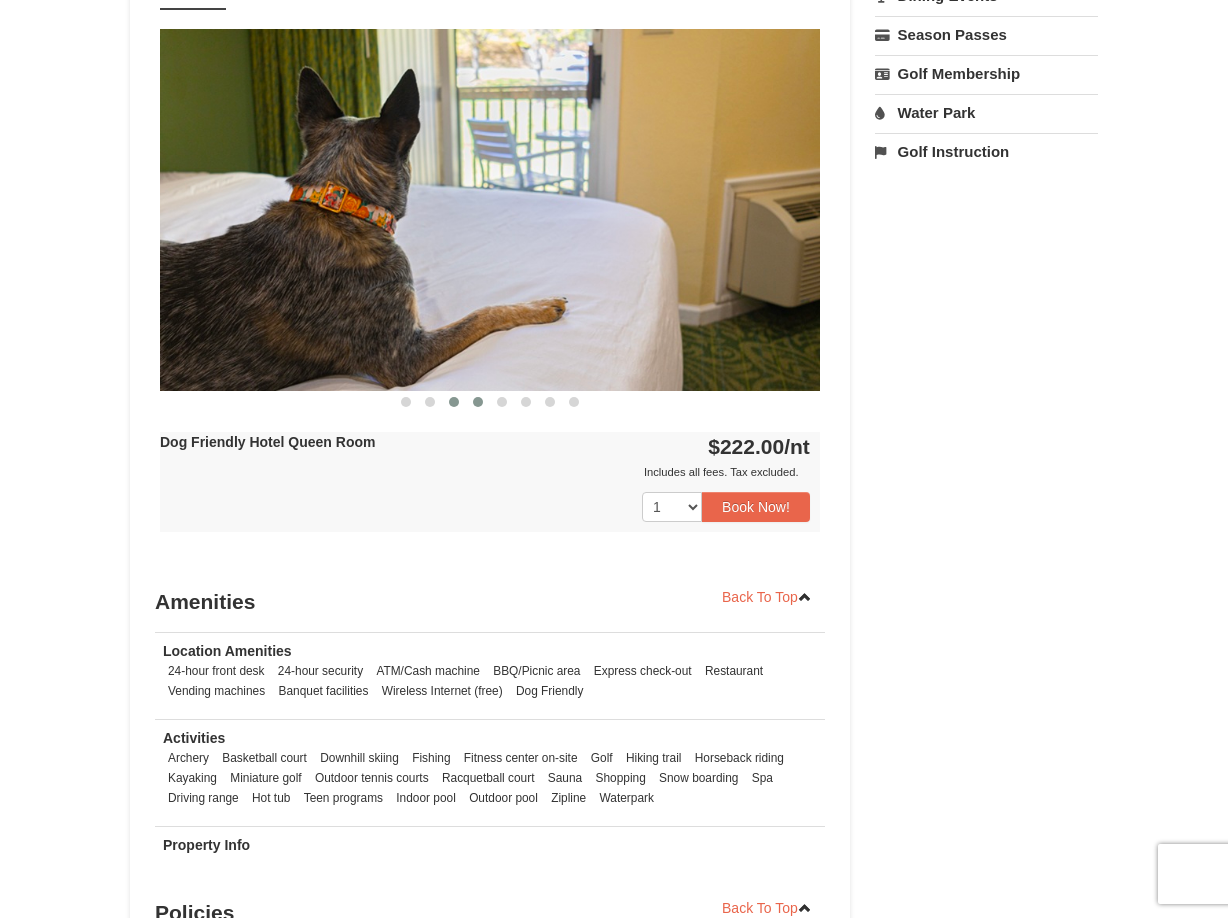 click at bounding box center [478, 402] 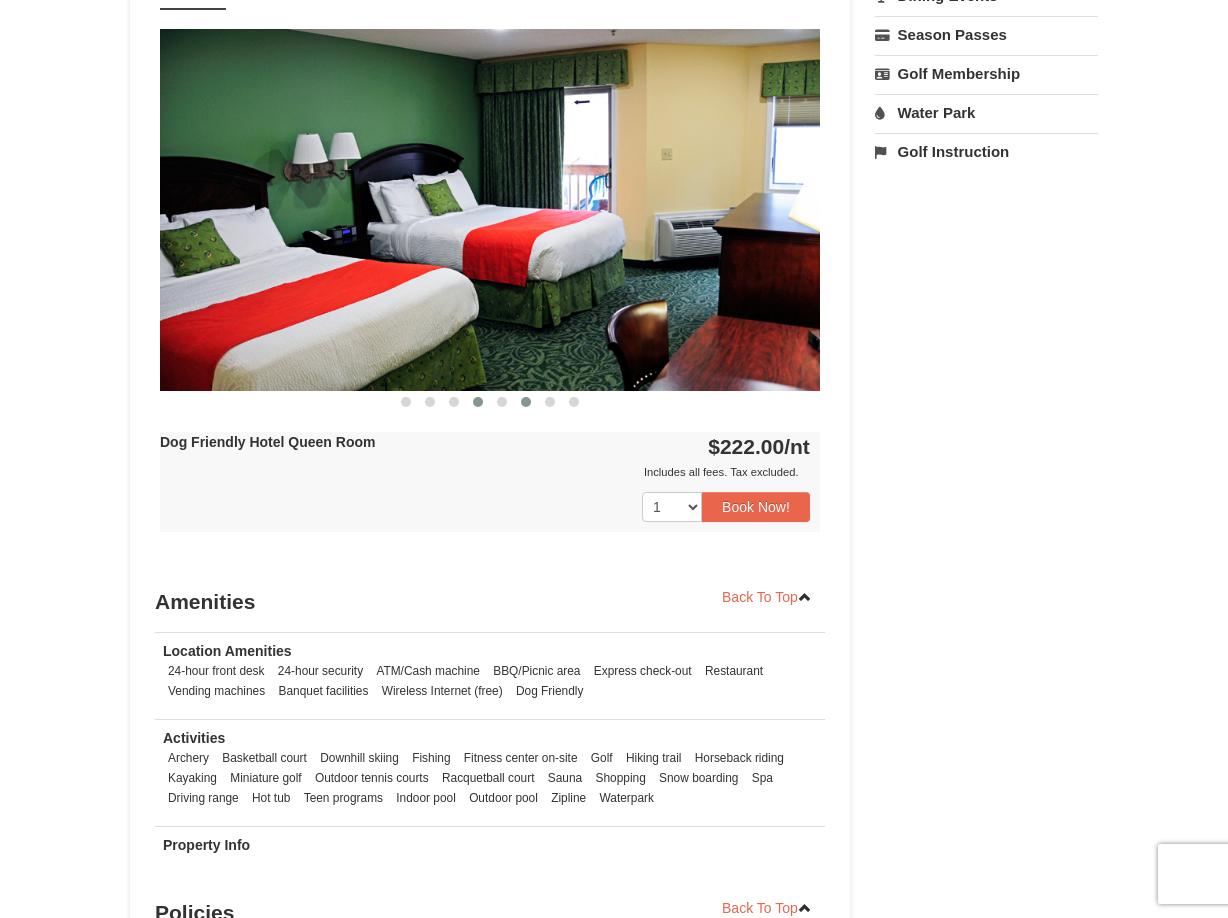 click at bounding box center [526, 402] 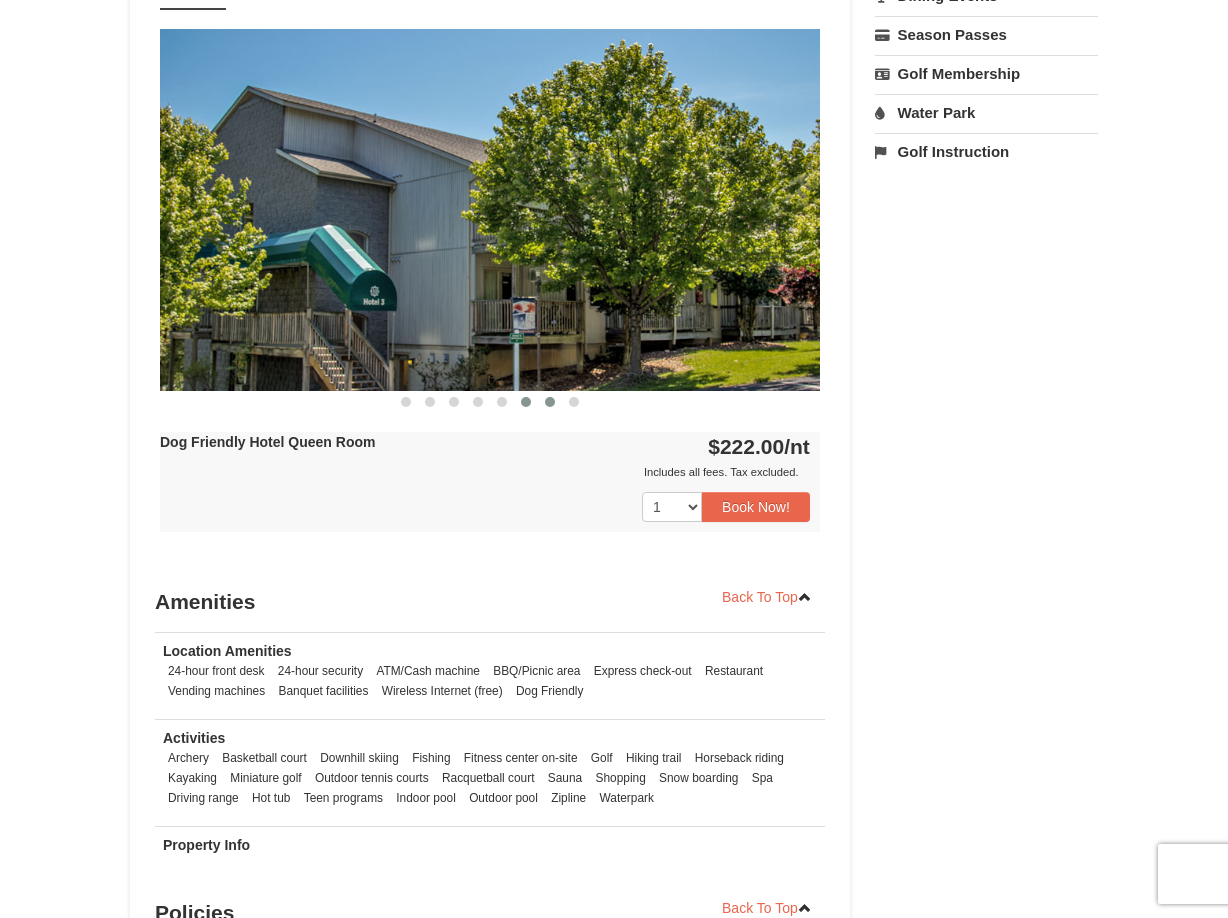 click at bounding box center (550, 402) 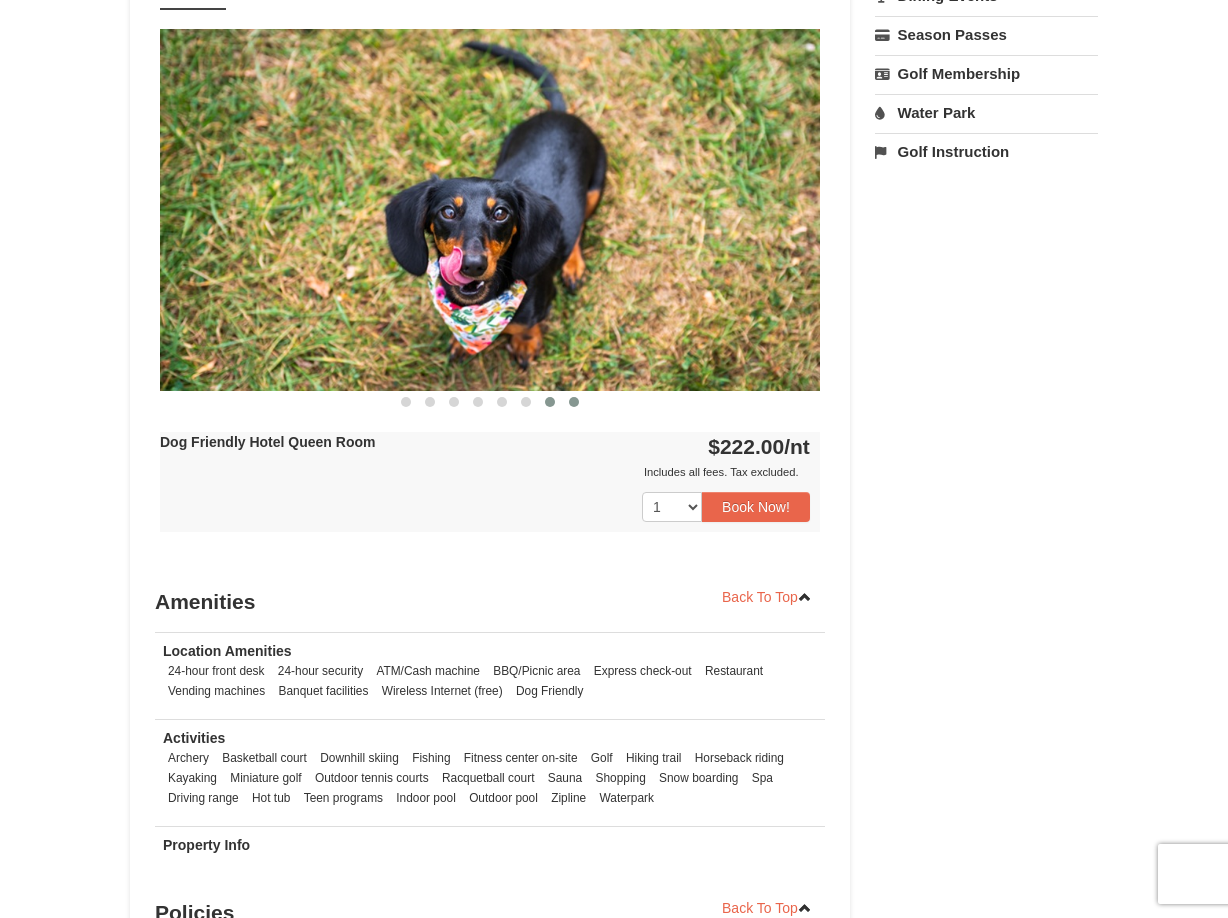 click at bounding box center [574, 402] 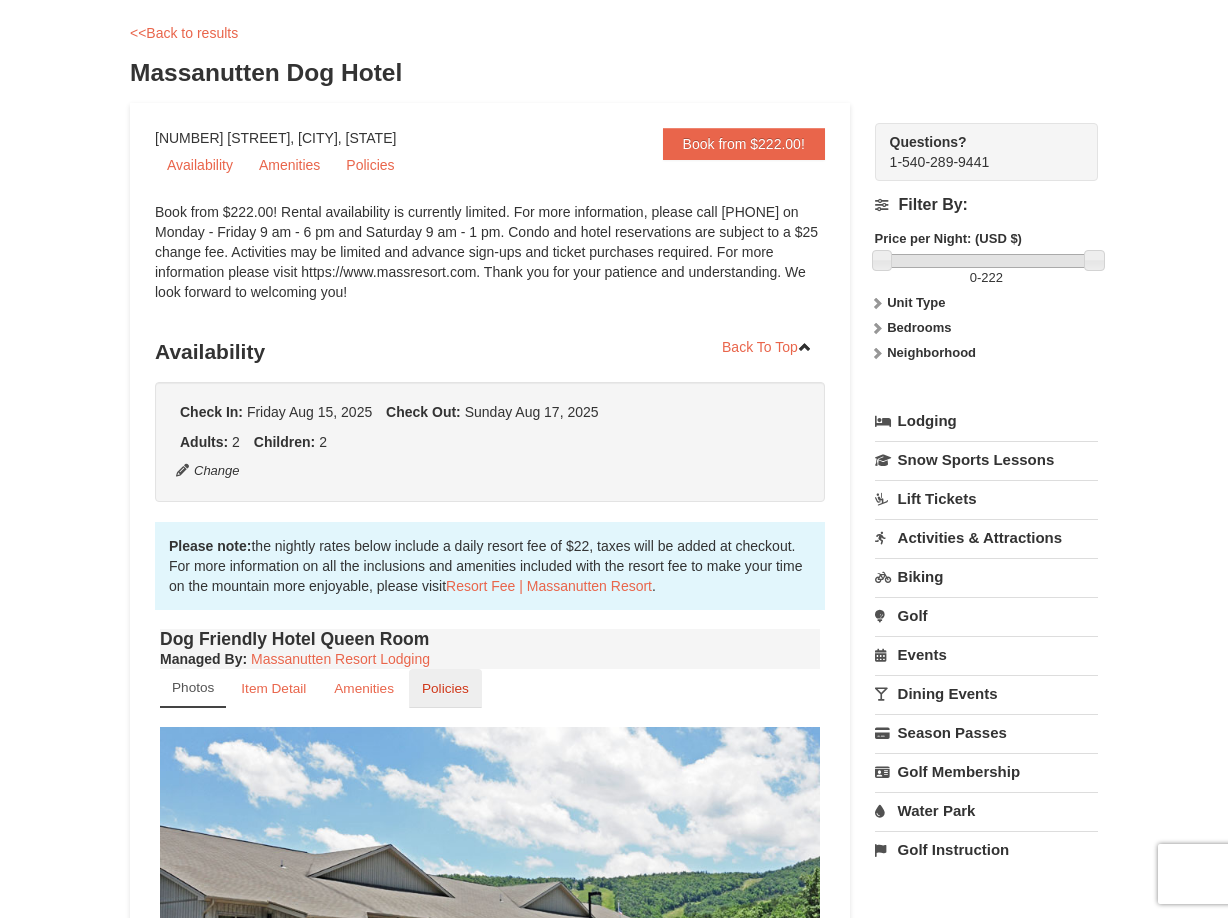 scroll, scrollTop: 90, scrollLeft: 0, axis: vertical 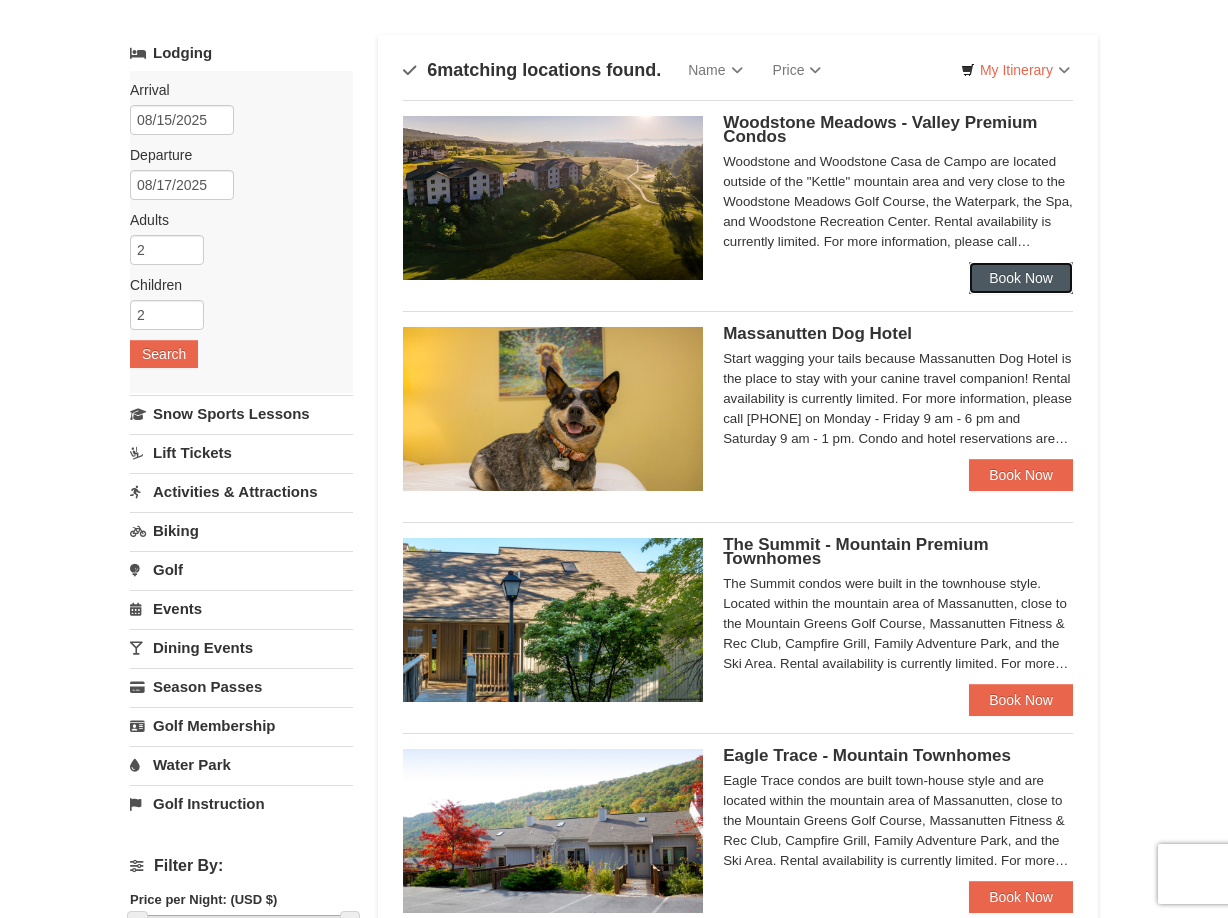 click on "Book Now" at bounding box center (1021, 278) 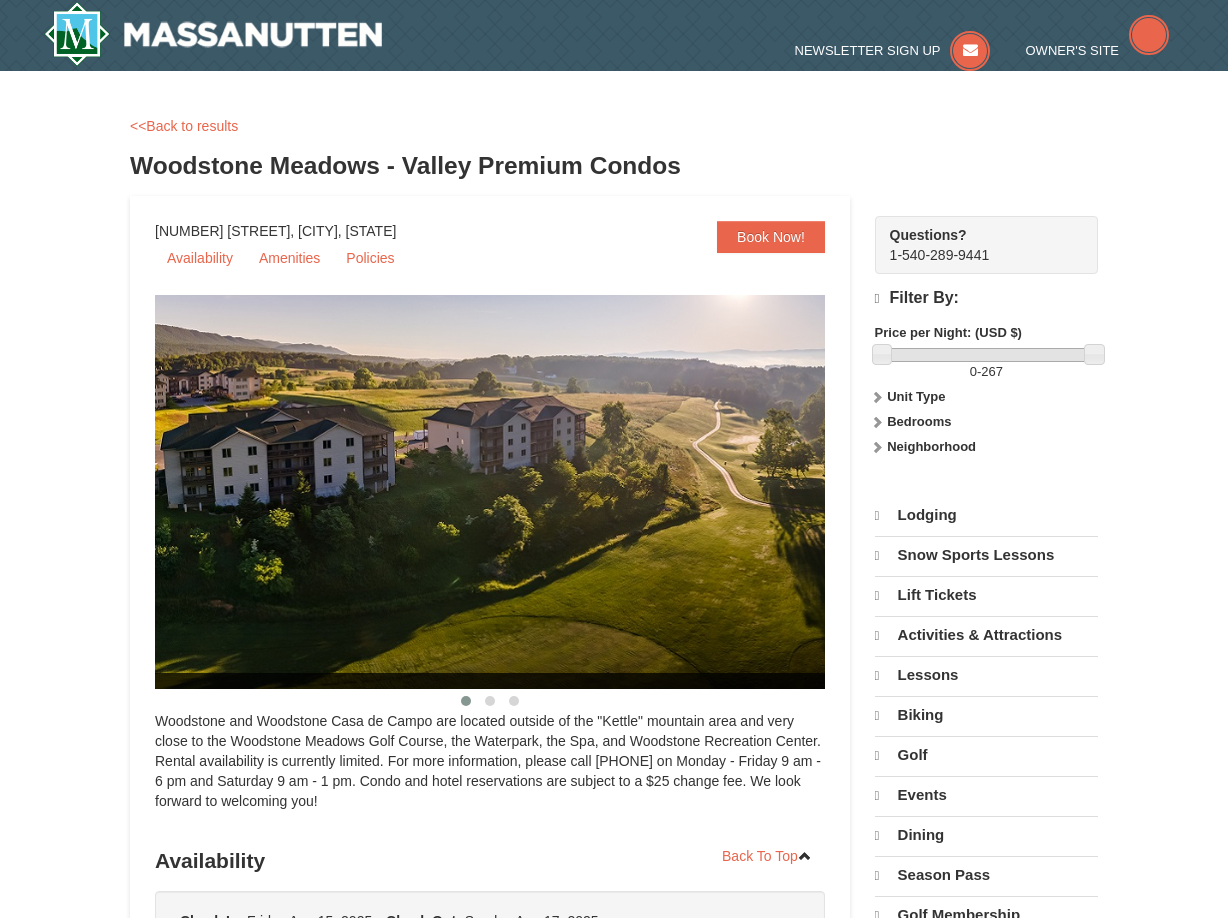 scroll, scrollTop: 0, scrollLeft: 0, axis: both 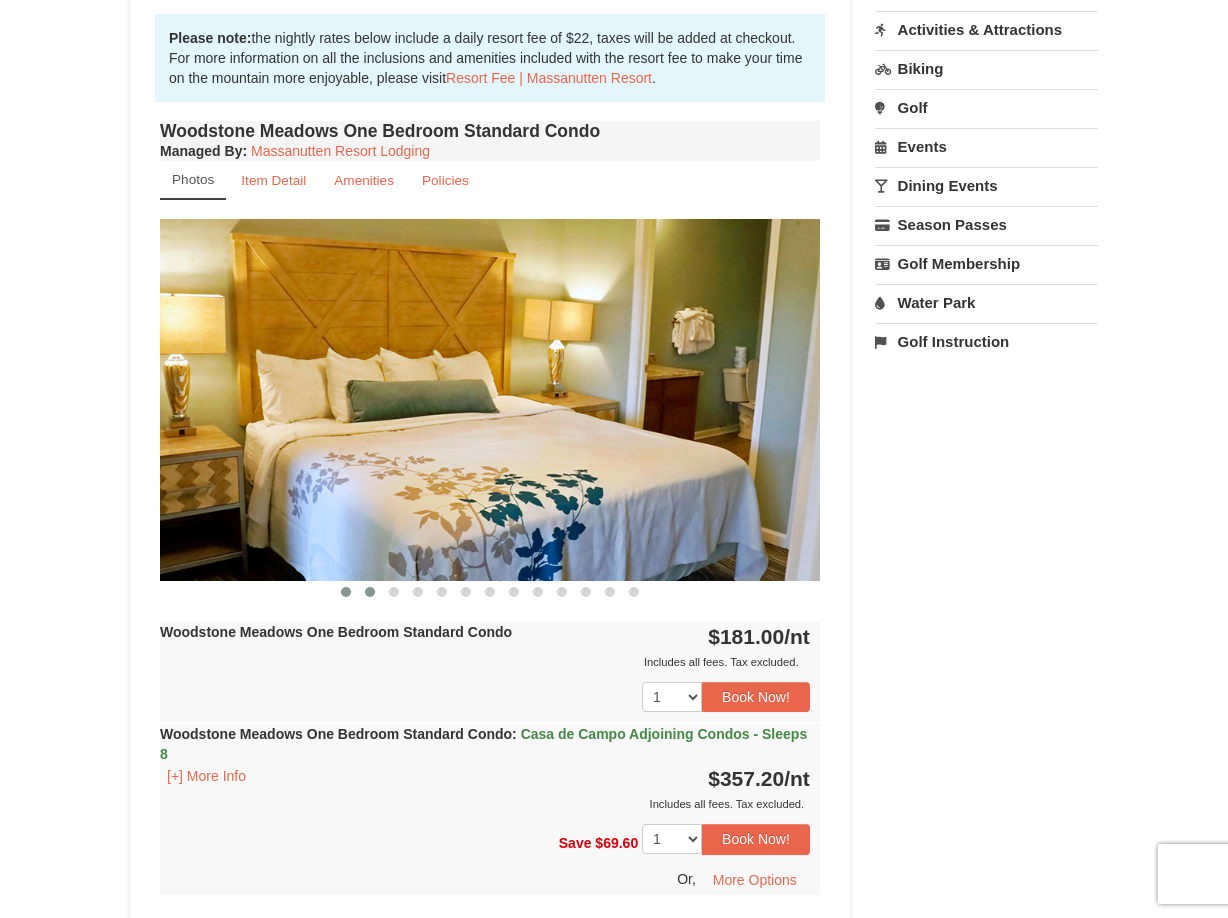 click at bounding box center (370, 592) 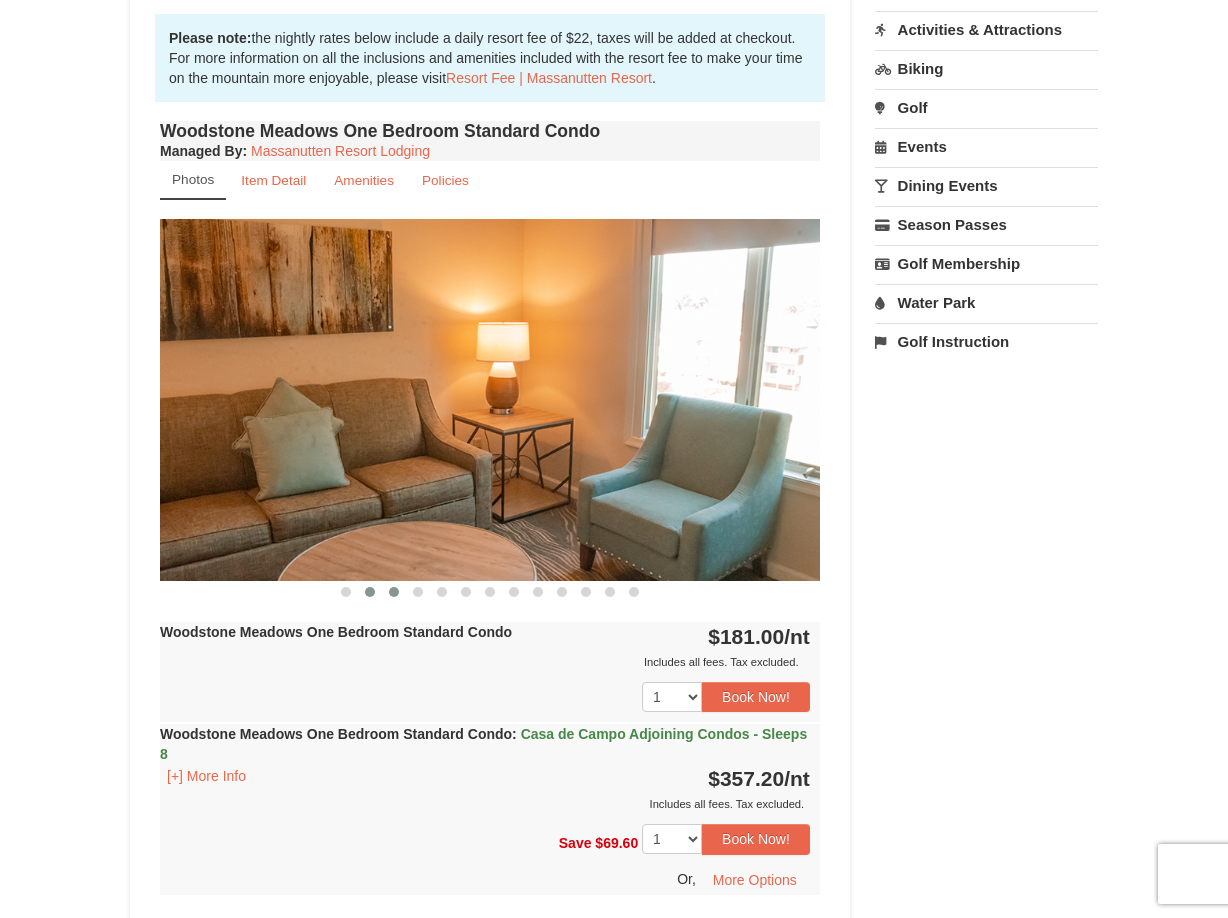 click at bounding box center (394, 592) 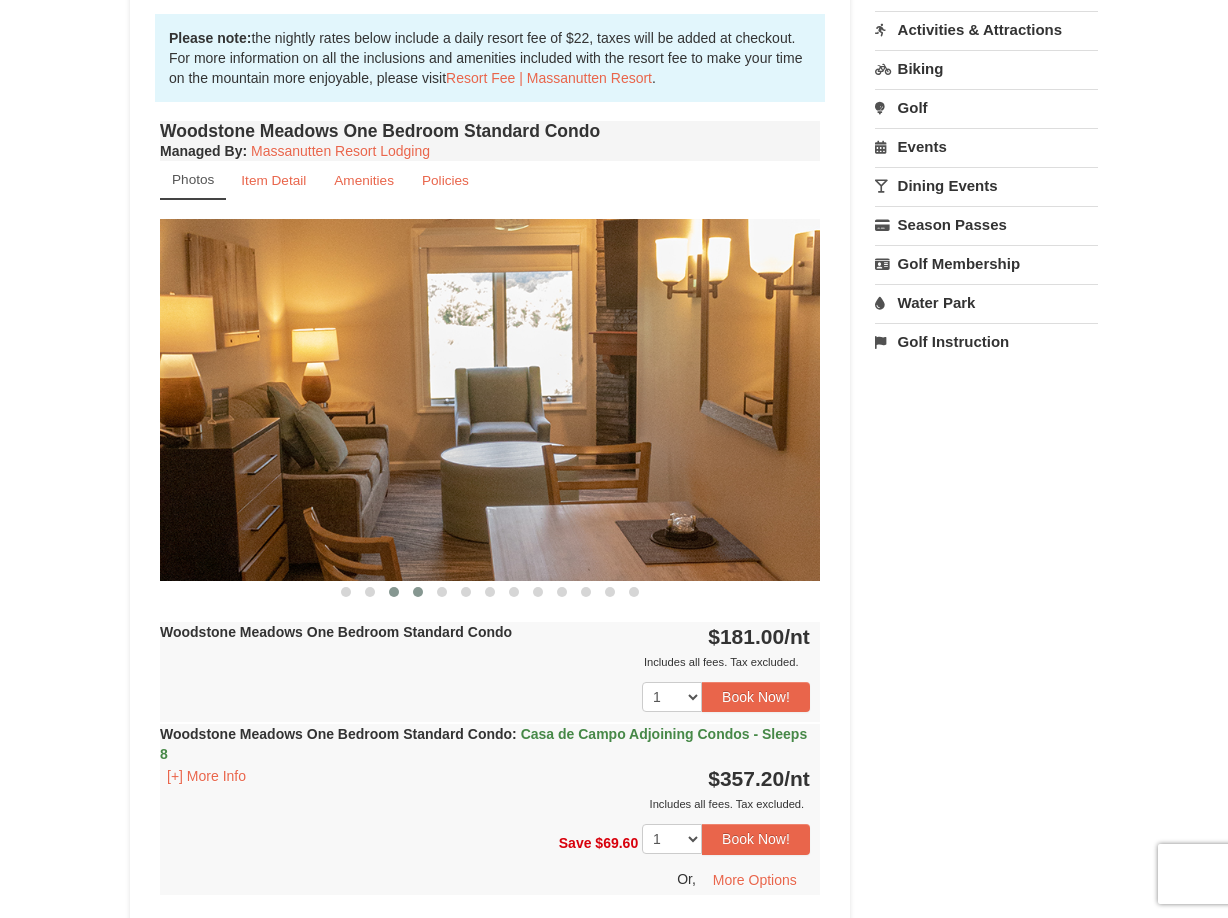 click at bounding box center (418, 592) 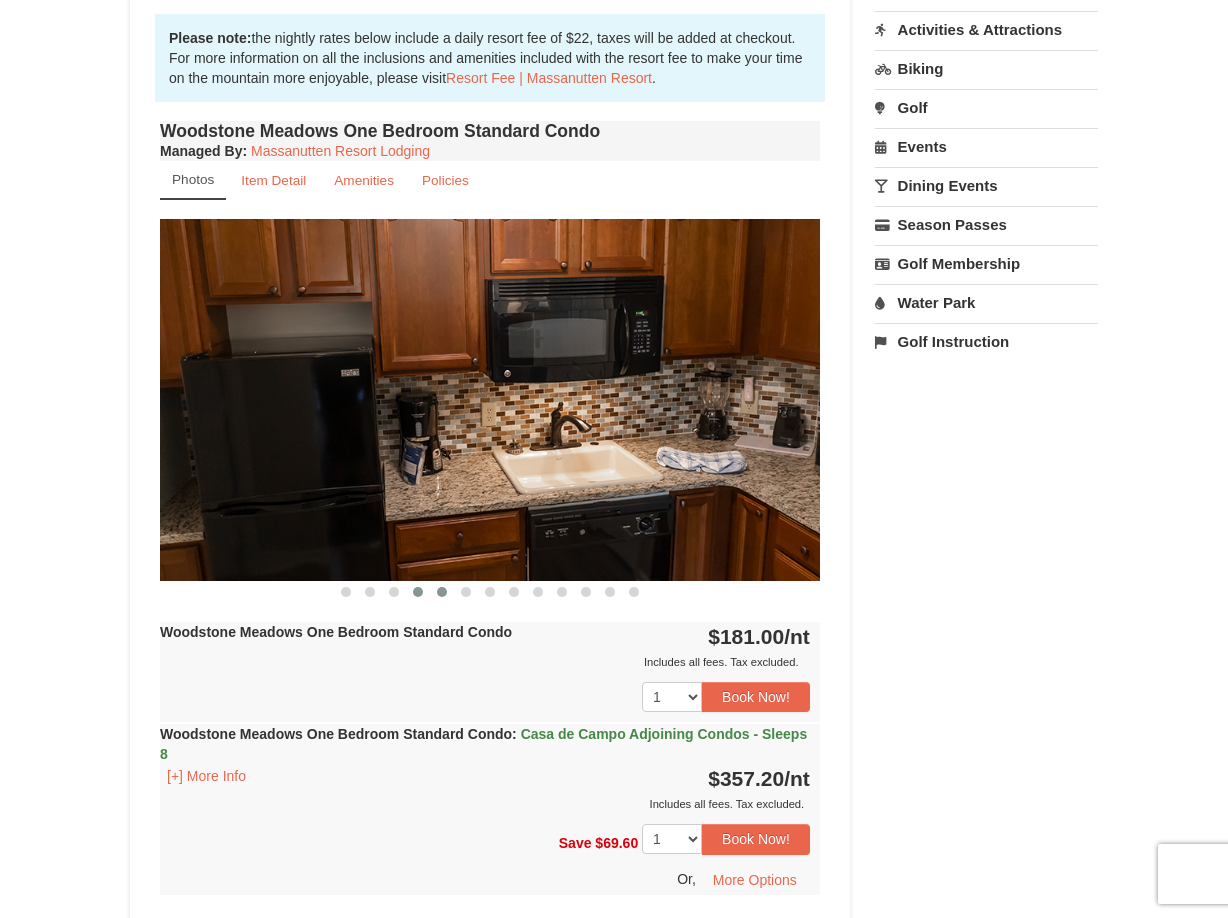 click at bounding box center [442, 592] 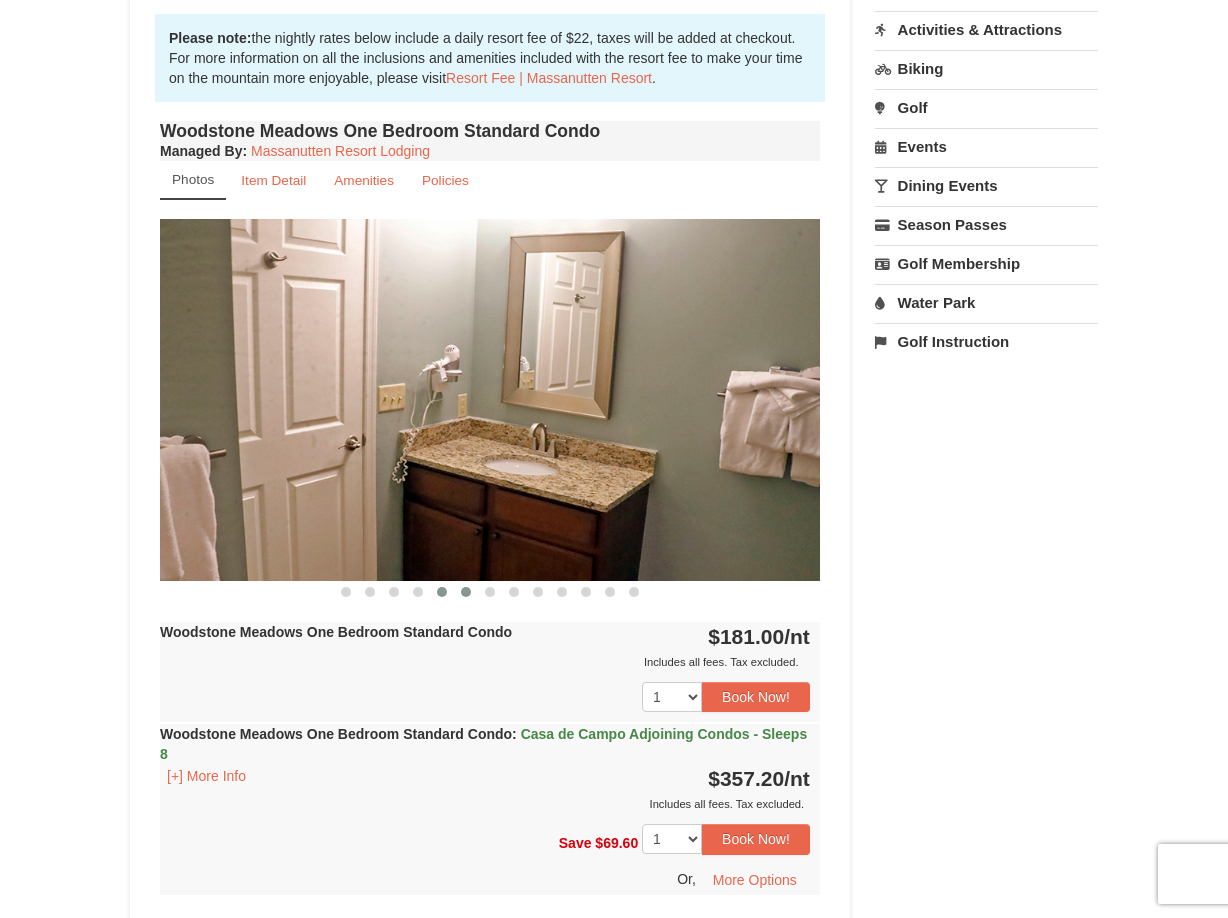 click at bounding box center (466, 592) 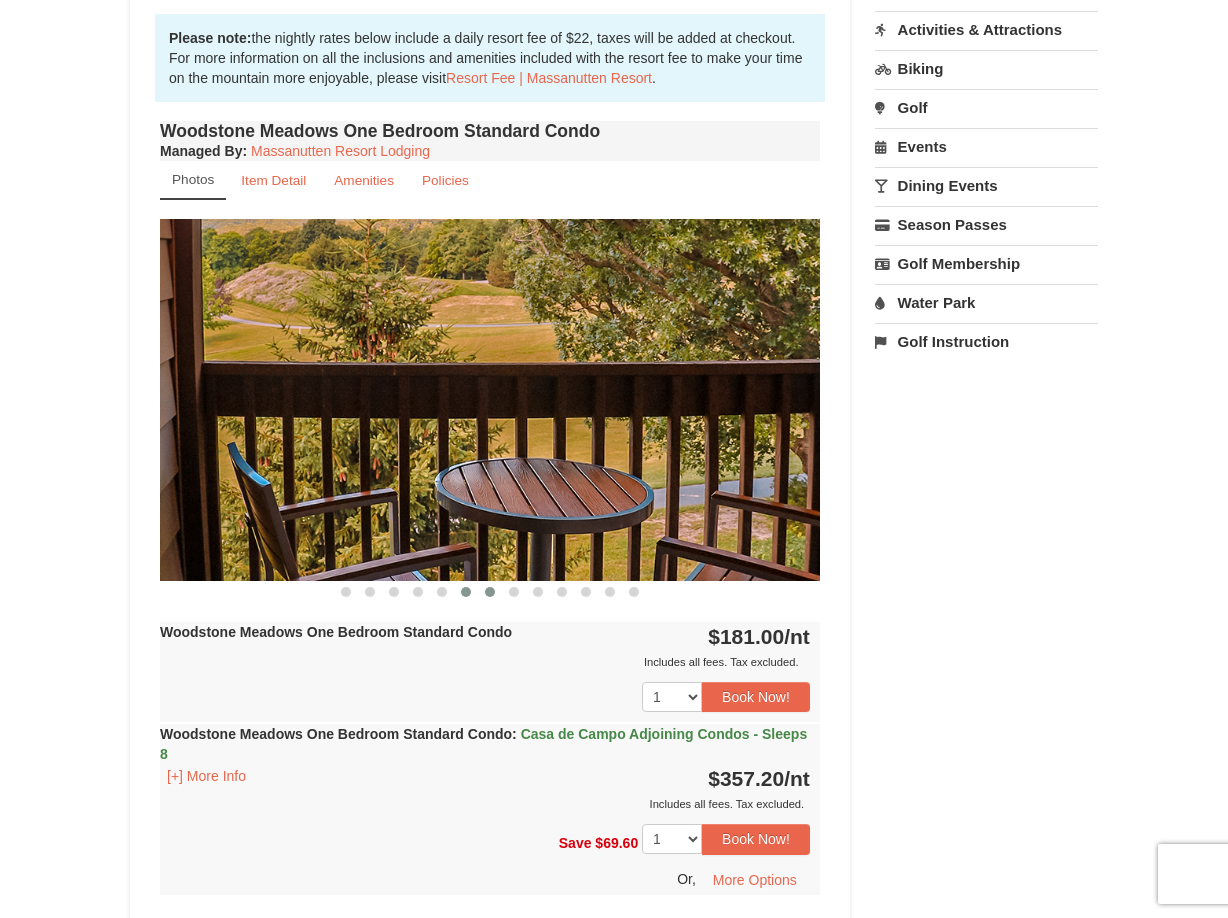 click at bounding box center [490, 592] 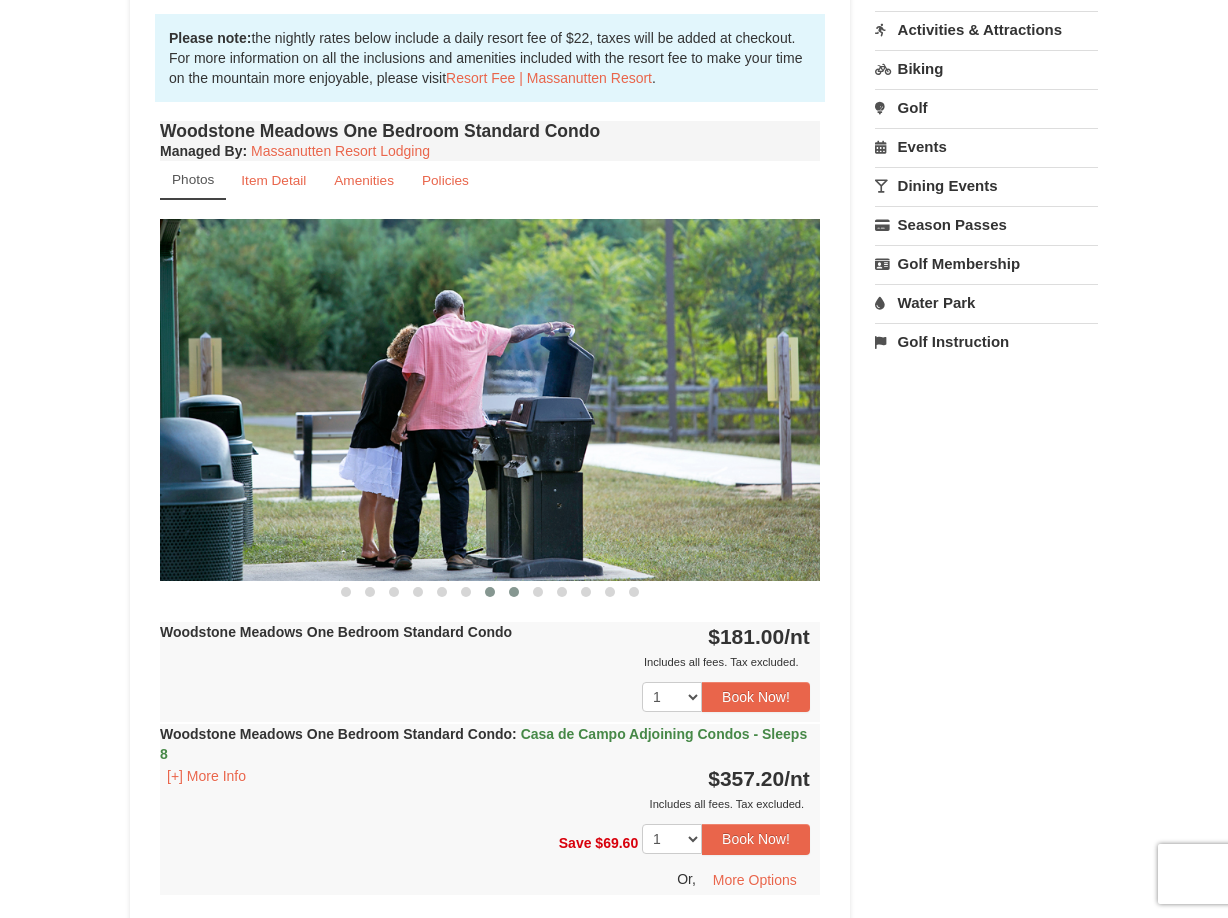 click at bounding box center [514, 592] 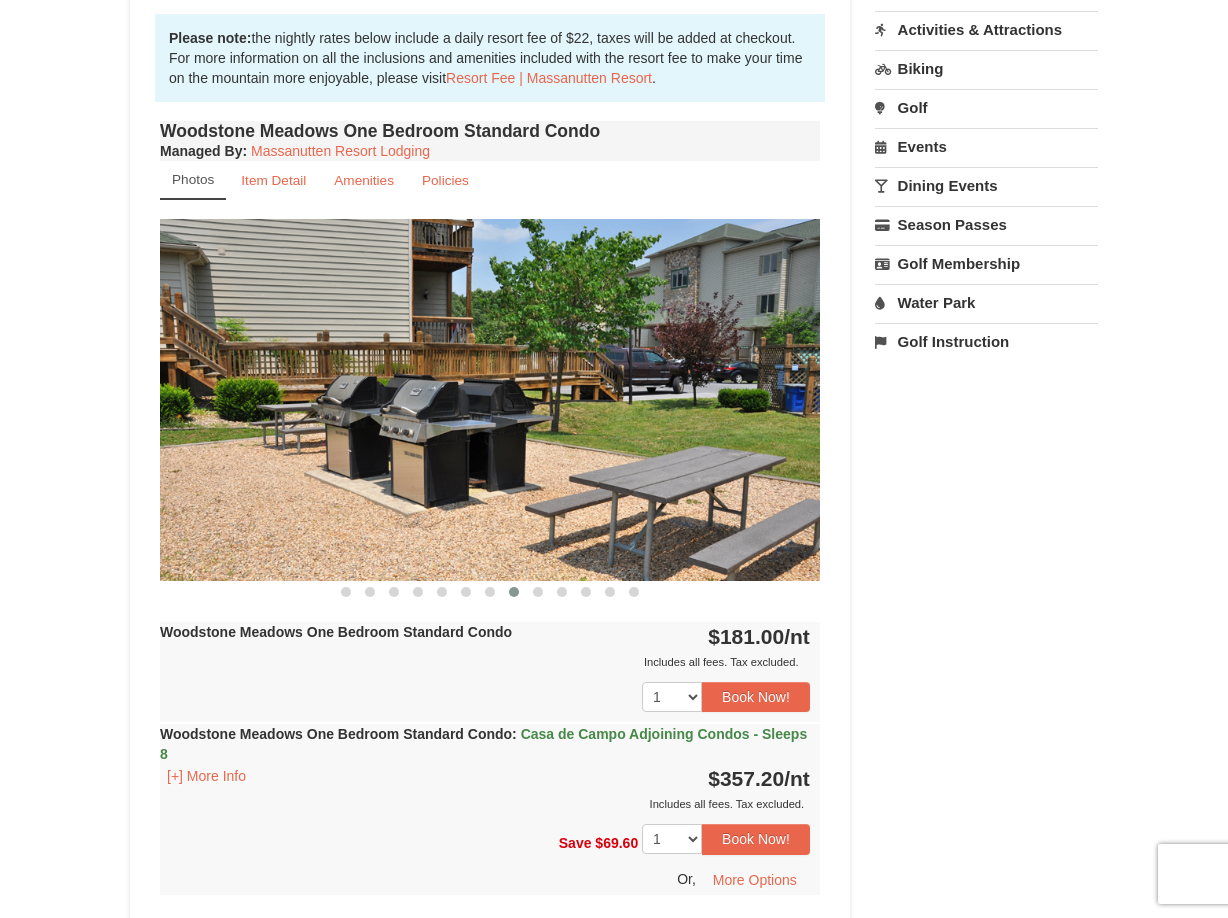click on "Woodstone Meadows One Bedroom Standard Condo
Managed By :   Massanutten Resort Lodging
Photos
Item Detail
Amenities
Policies
Woodstone Meadows - Valley Premium Condos
Details  >>
‹ ›" at bounding box center (490, 525) 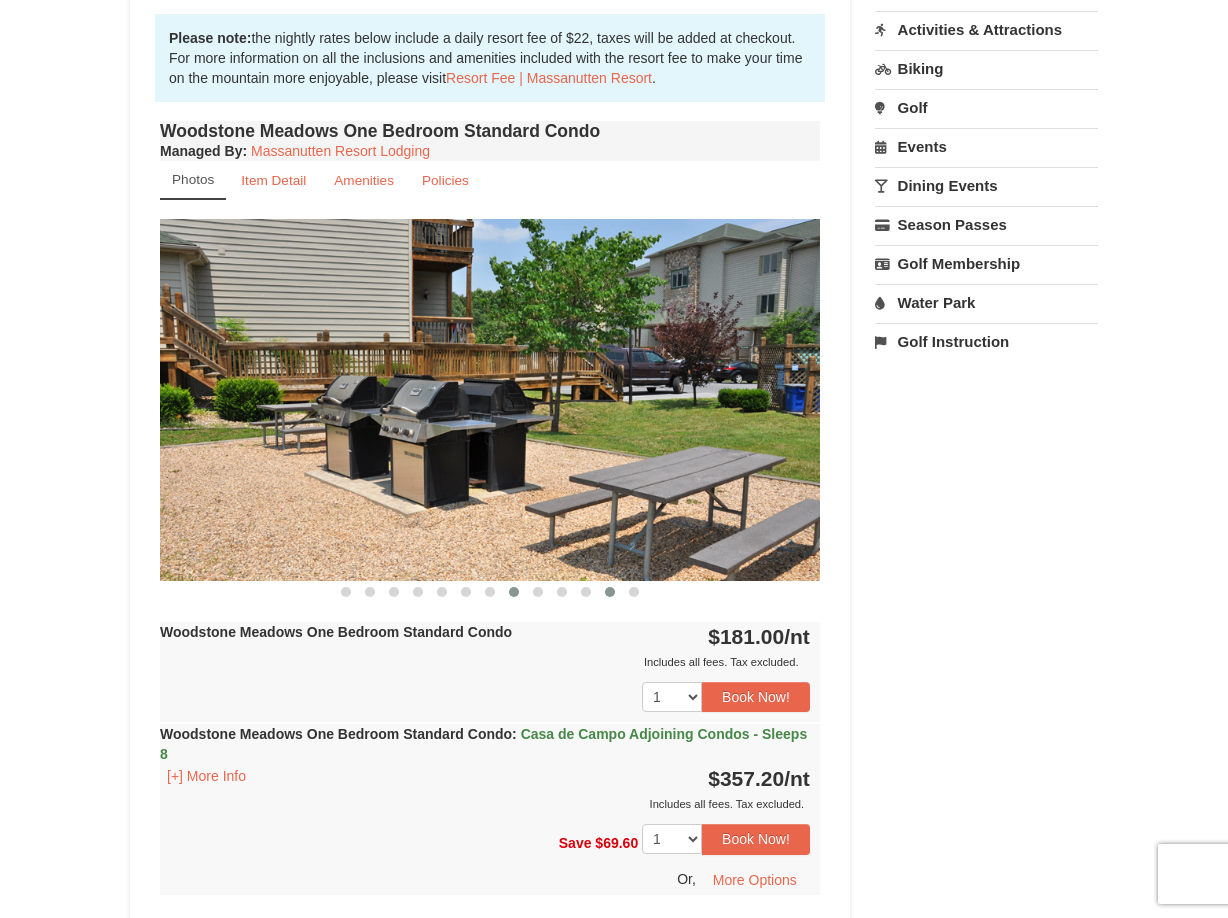 click at bounding box center (610, 592) 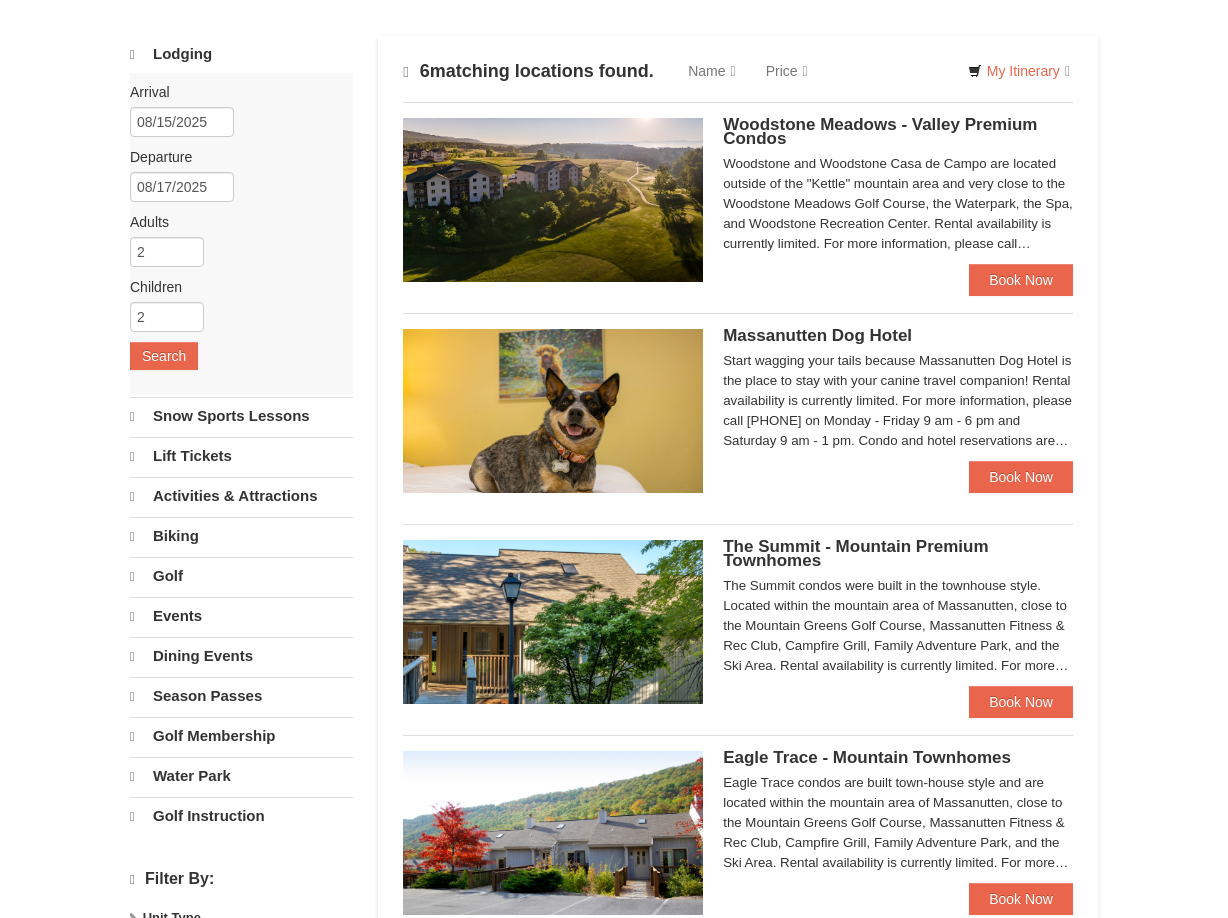 scroll, scrollTop: 0, scrollLeft: 0, axis: both 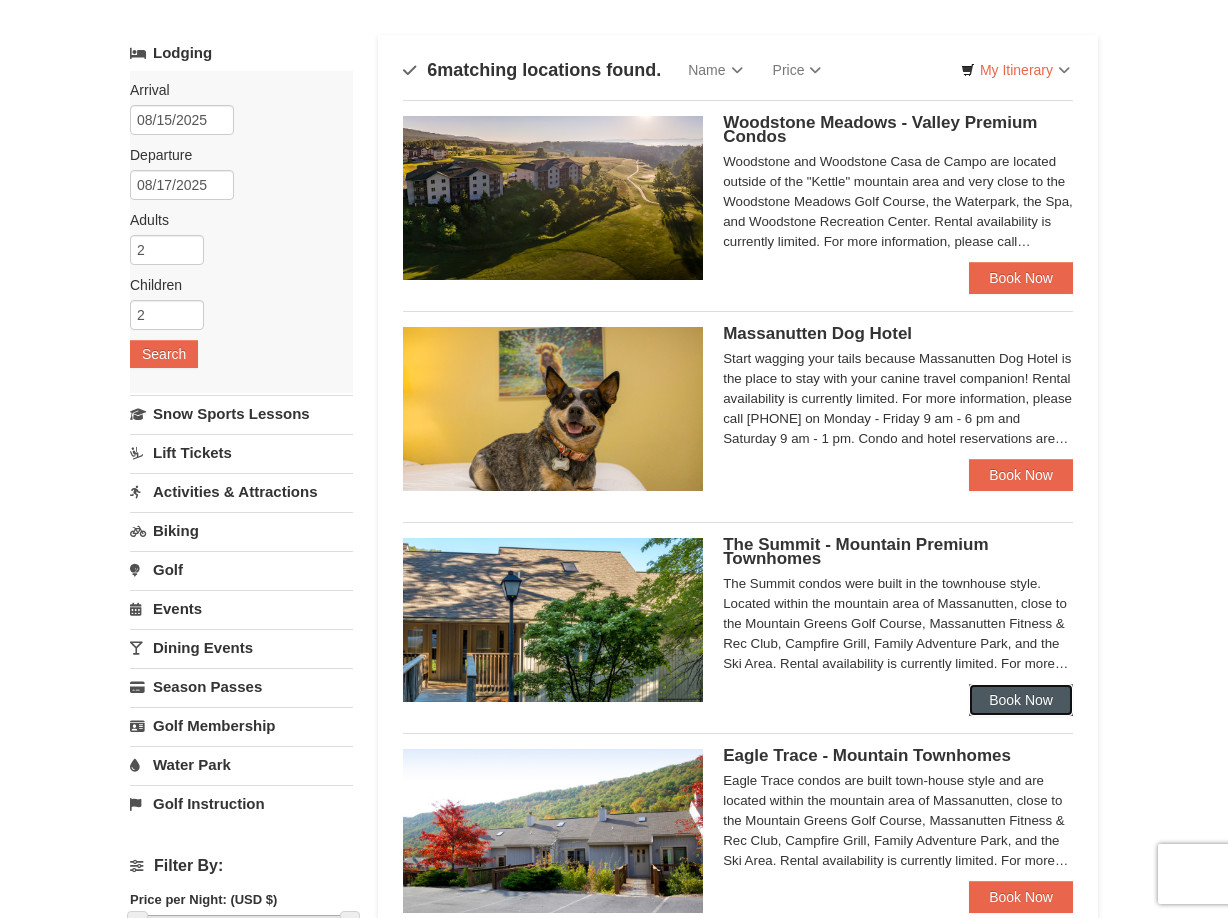 click on "Book Now" at bounding box center [1021, 700] 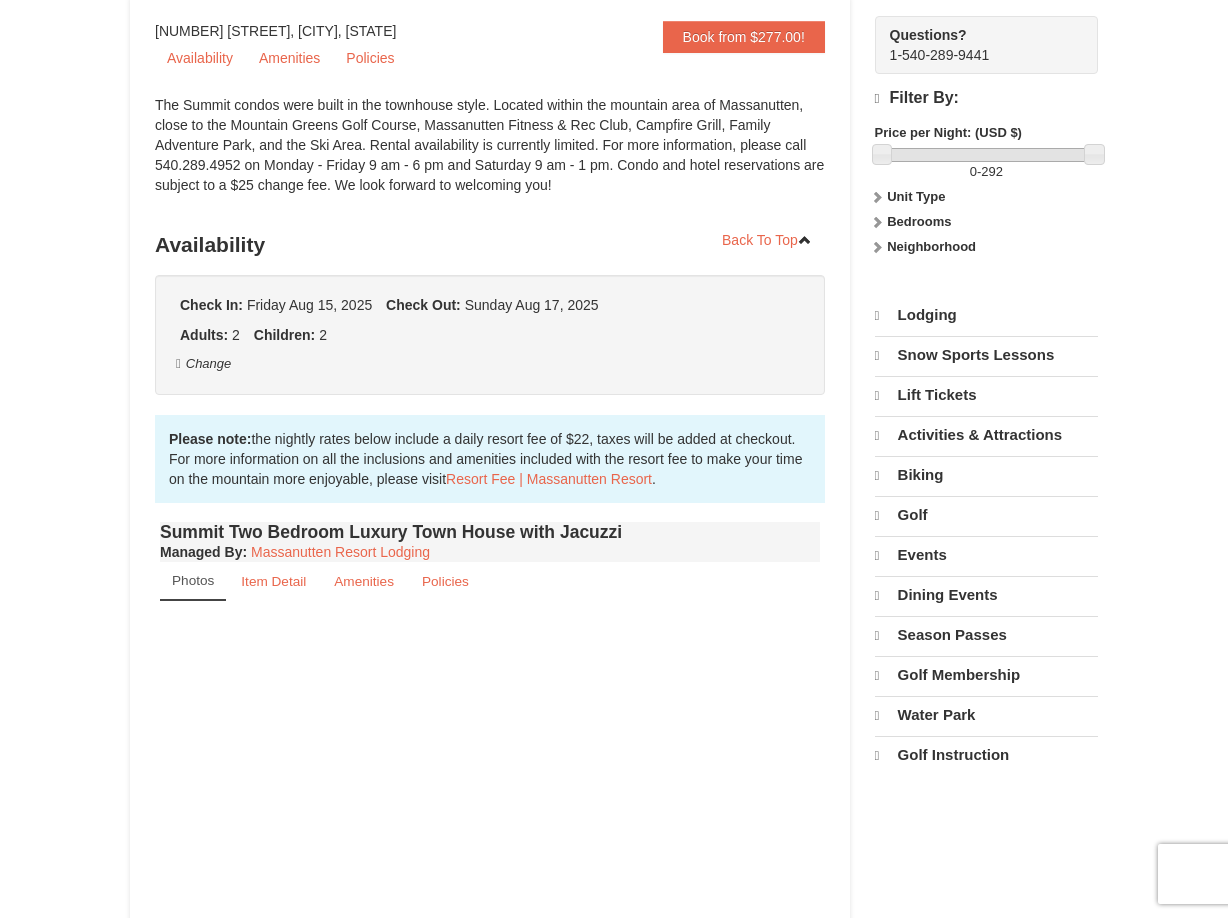 scroll, scrollTop: 200, scrollLeft: 0, axis: vertical 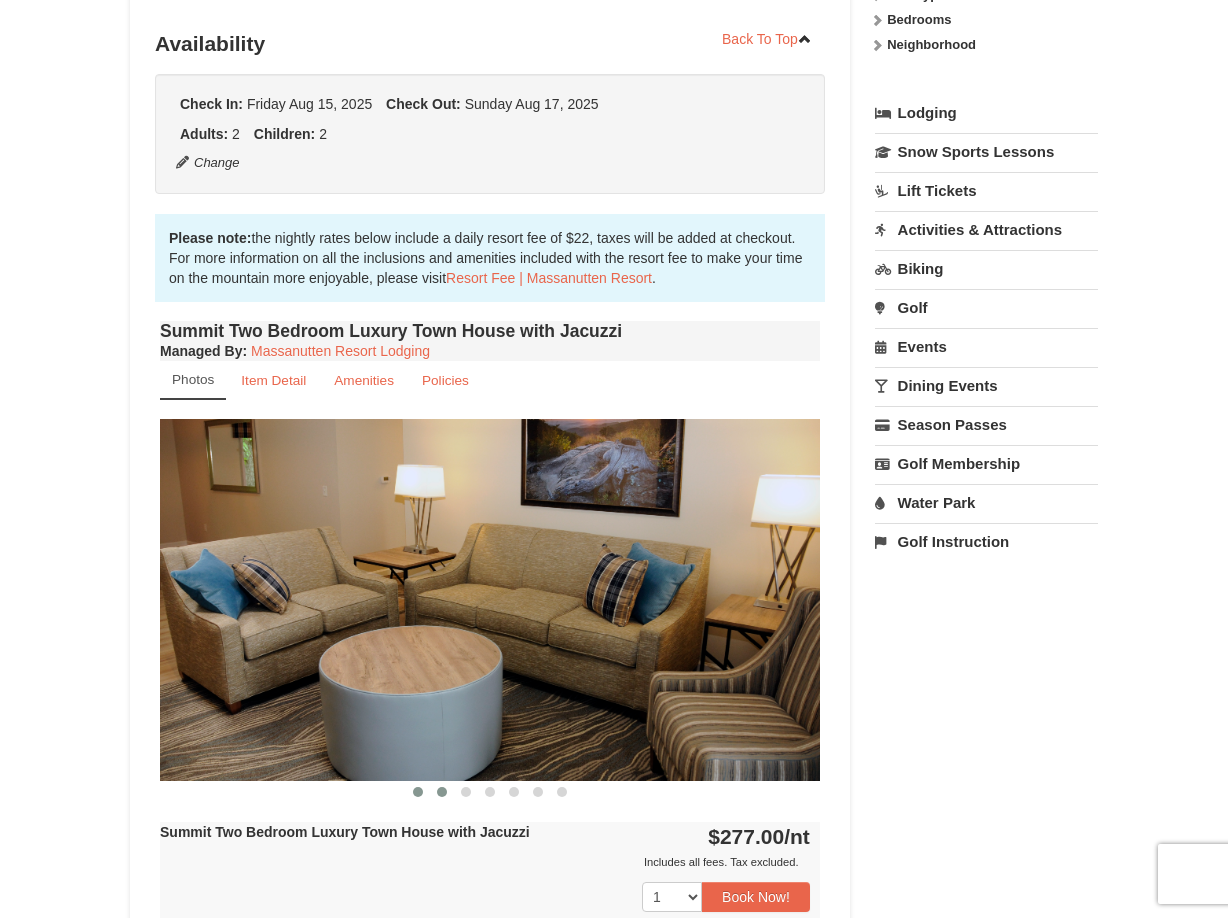 click at bounding box center [442, 792] 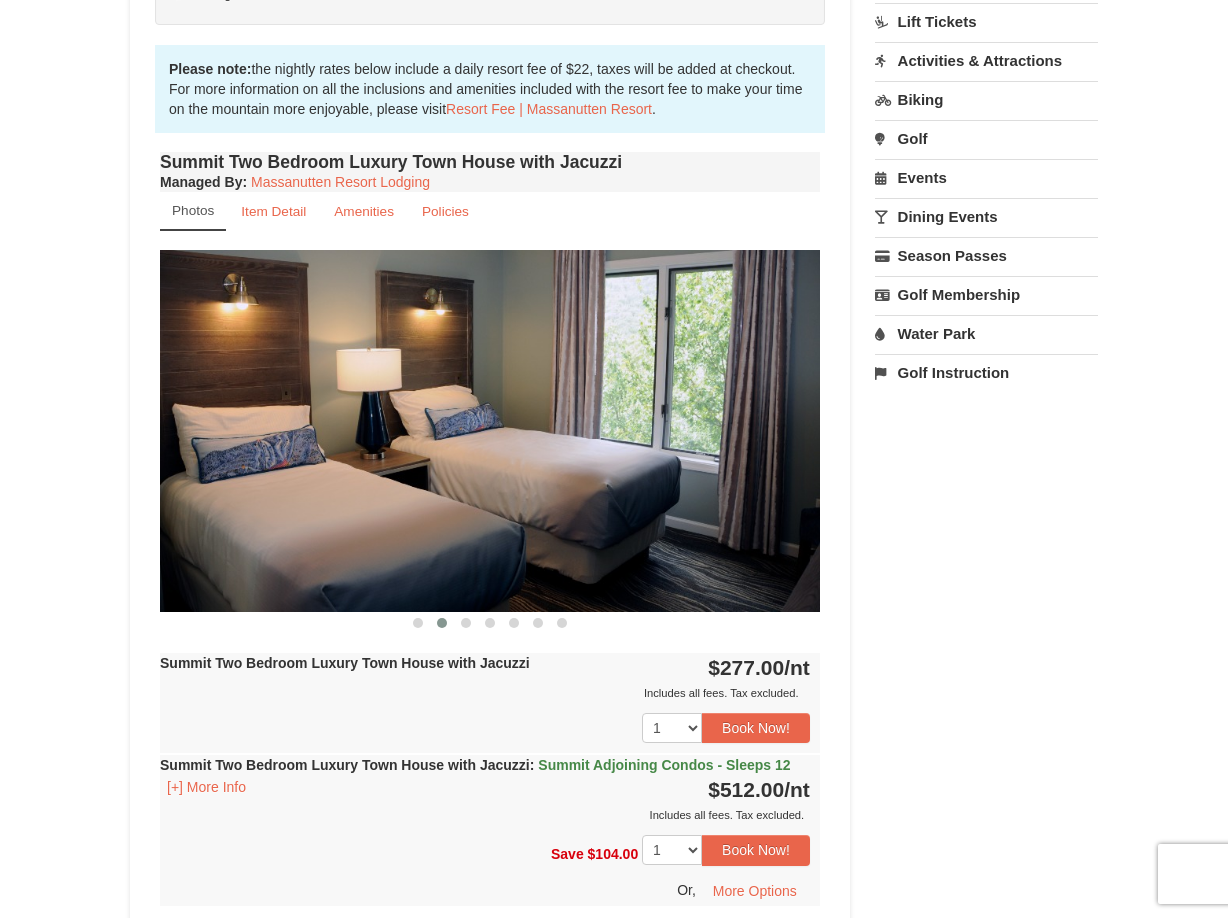 scroll, scrollTop: 600, scrollLeft: 0, axis: vertical 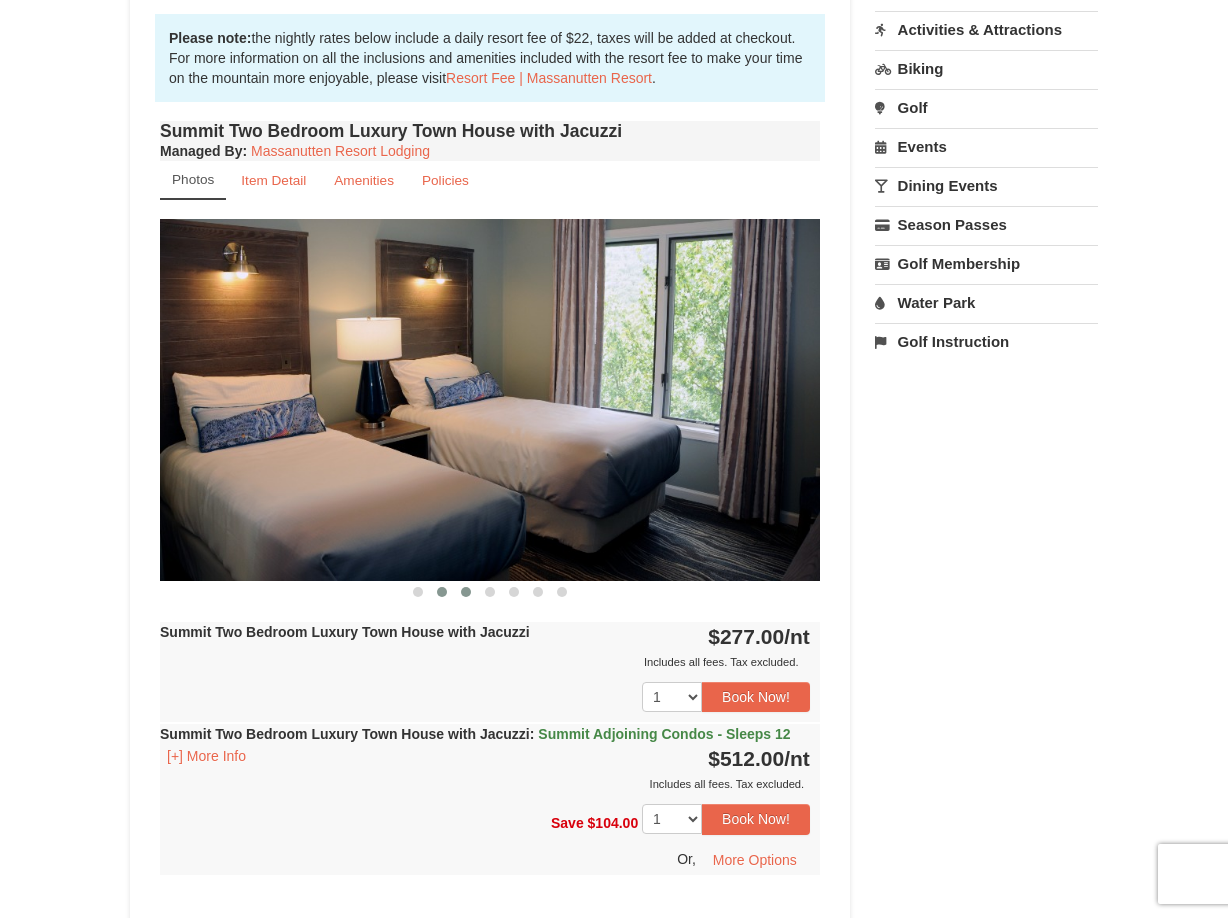click at bounding box center [466, 592] 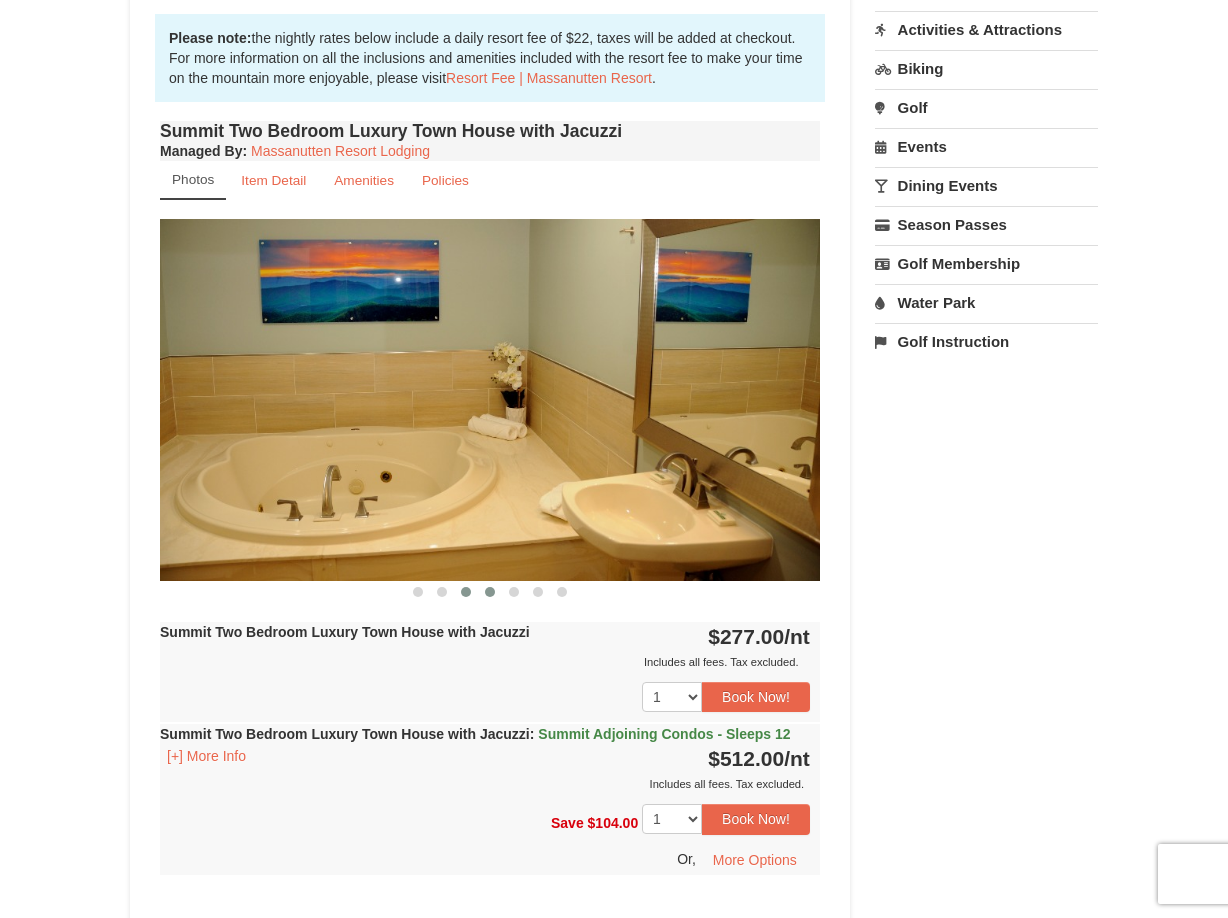 click at bounding box center (490, 592) 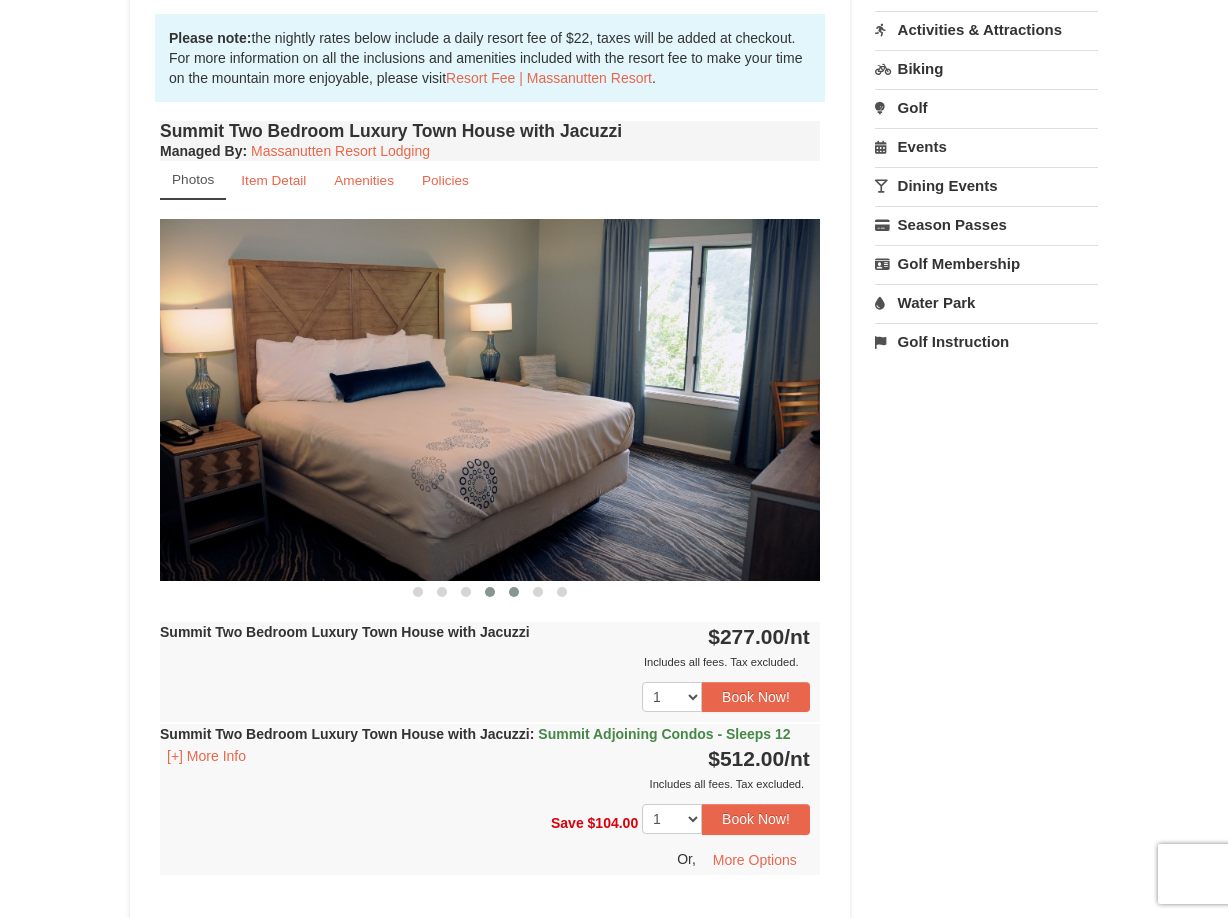 click at bounding box center [514, 592] 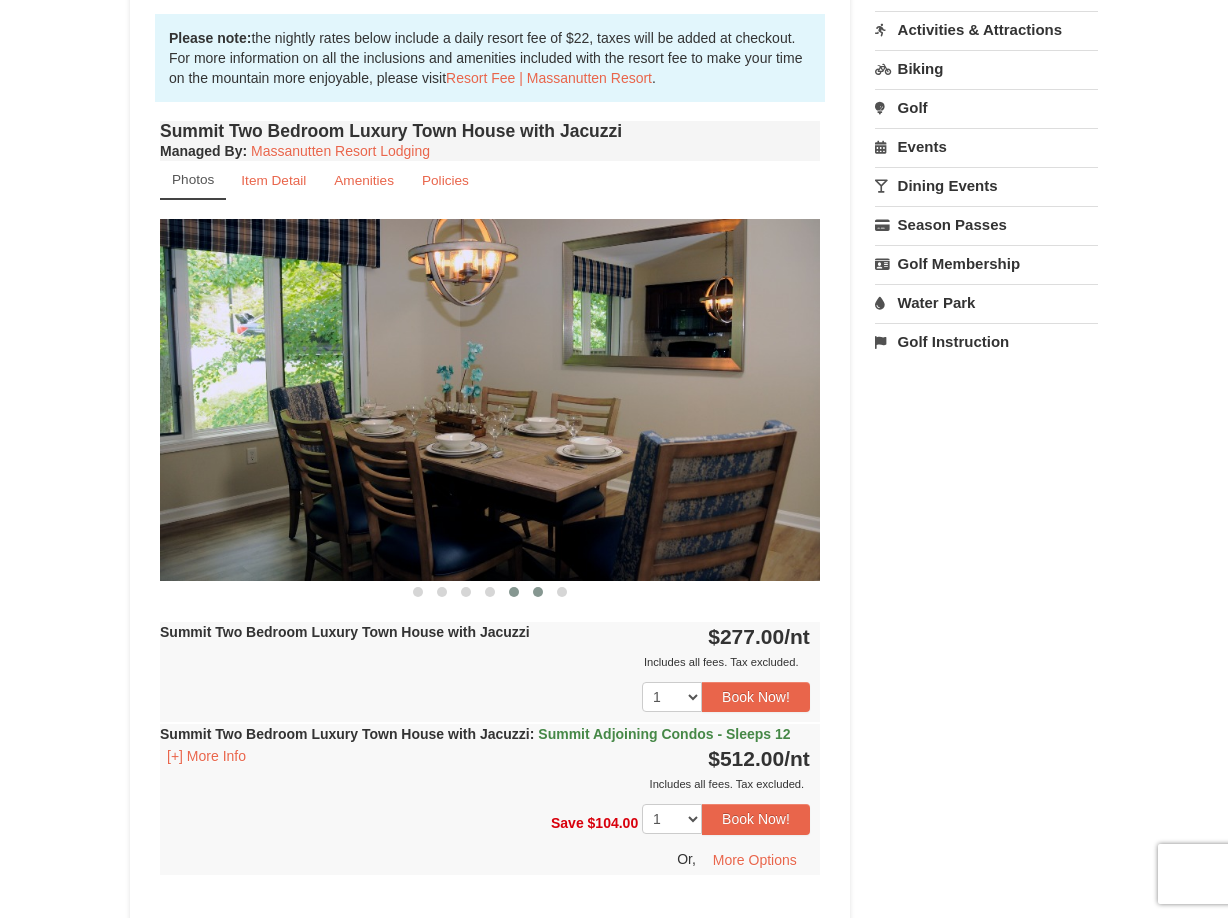 click at bounding box center (538, 592) 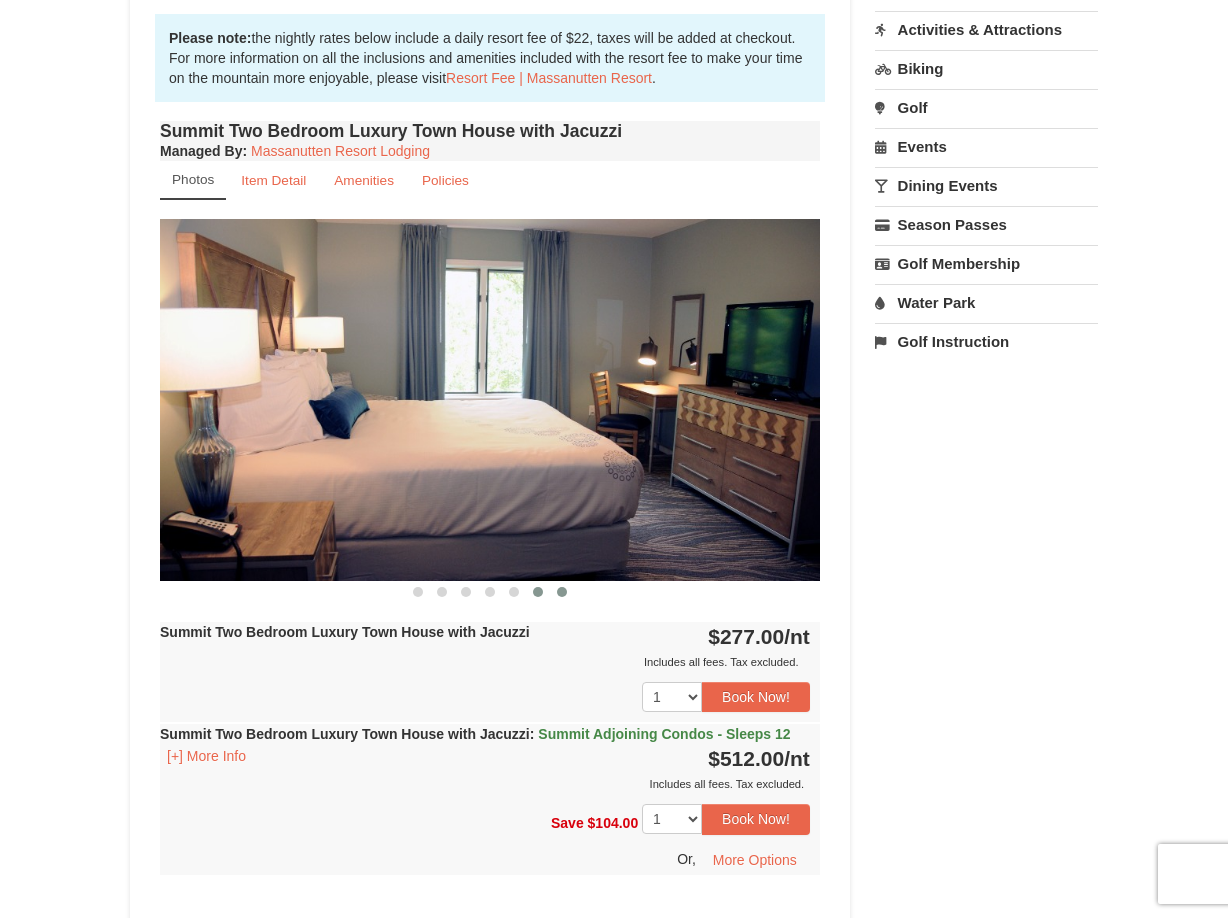 click at bounding box center (562, 592) 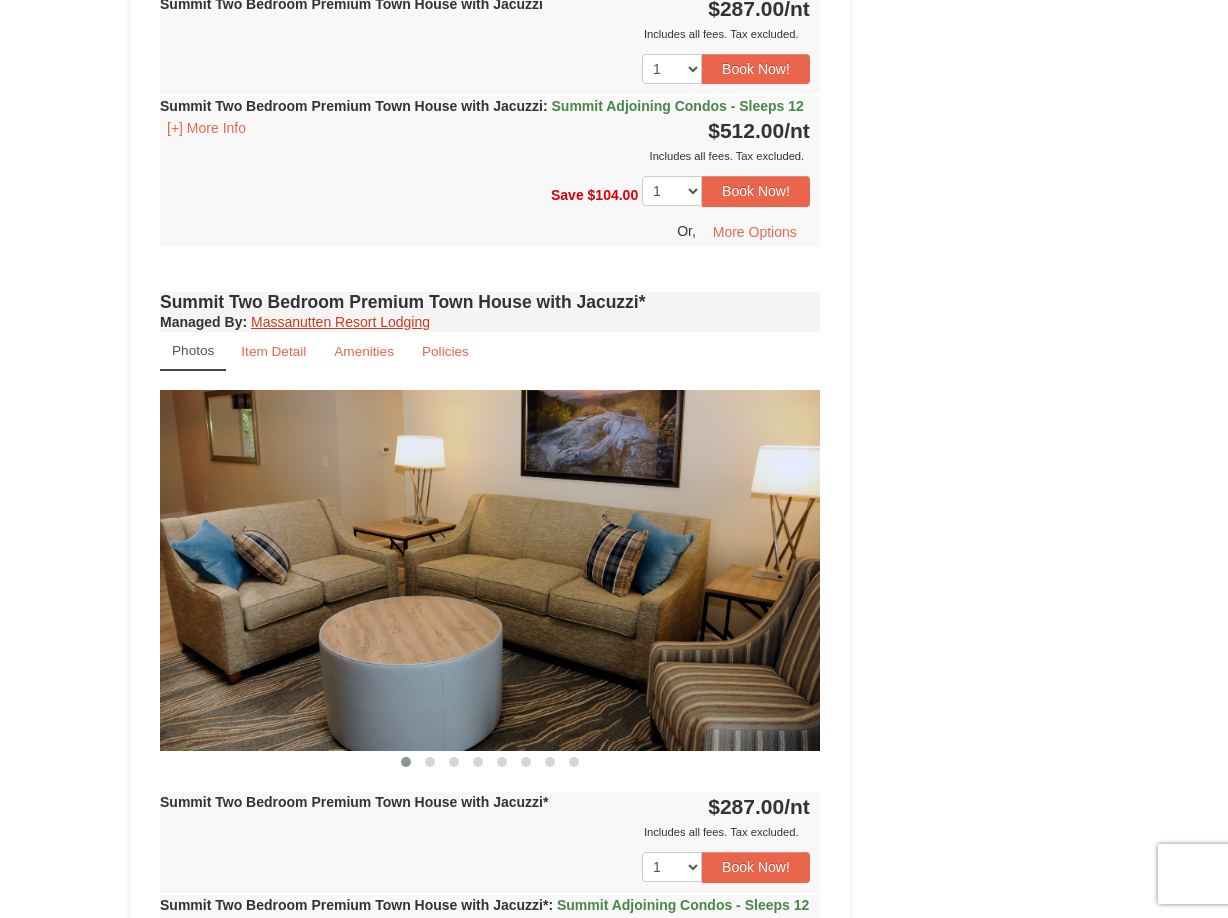 scroll, scrollTop: 3900, scrollLeft: 0, axis: vertical 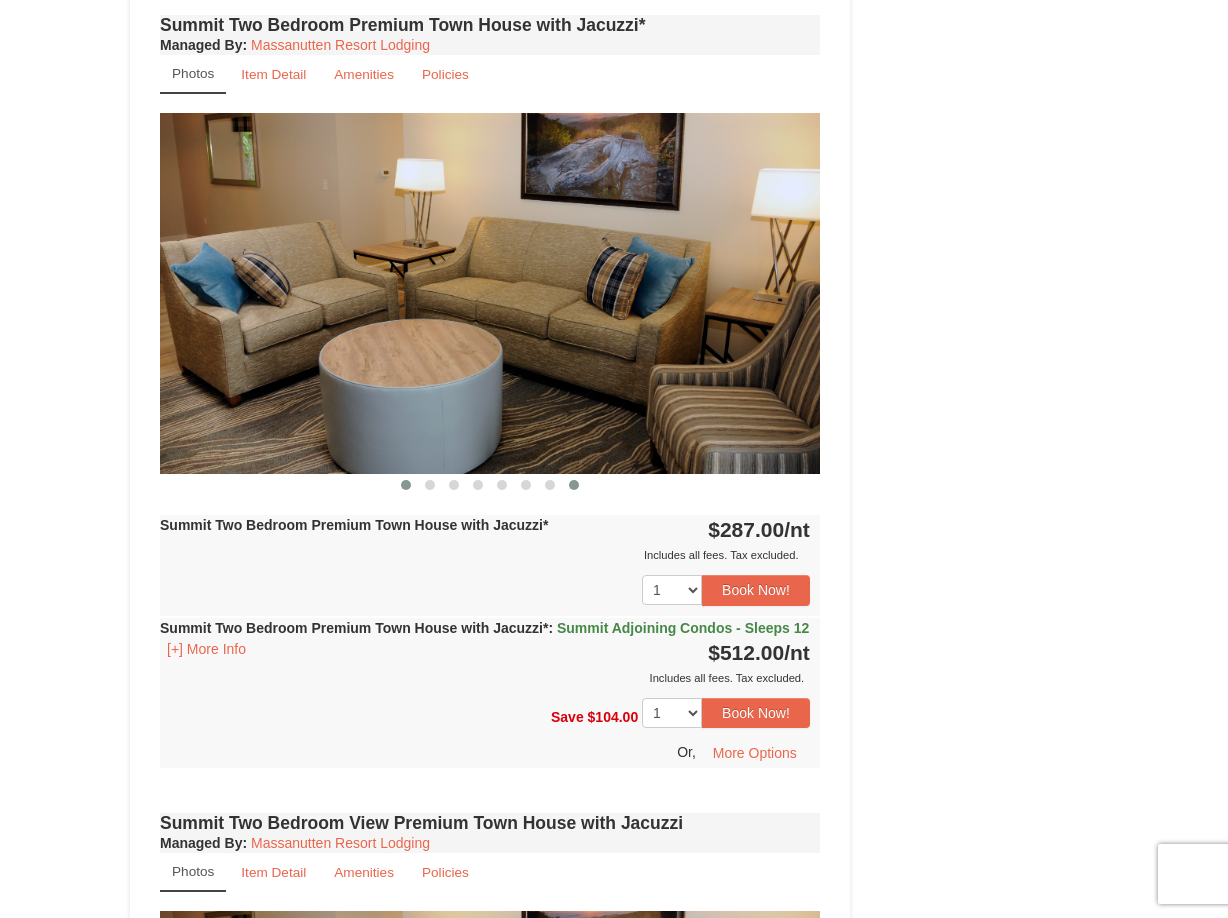 click at bounding box center [574, 485] 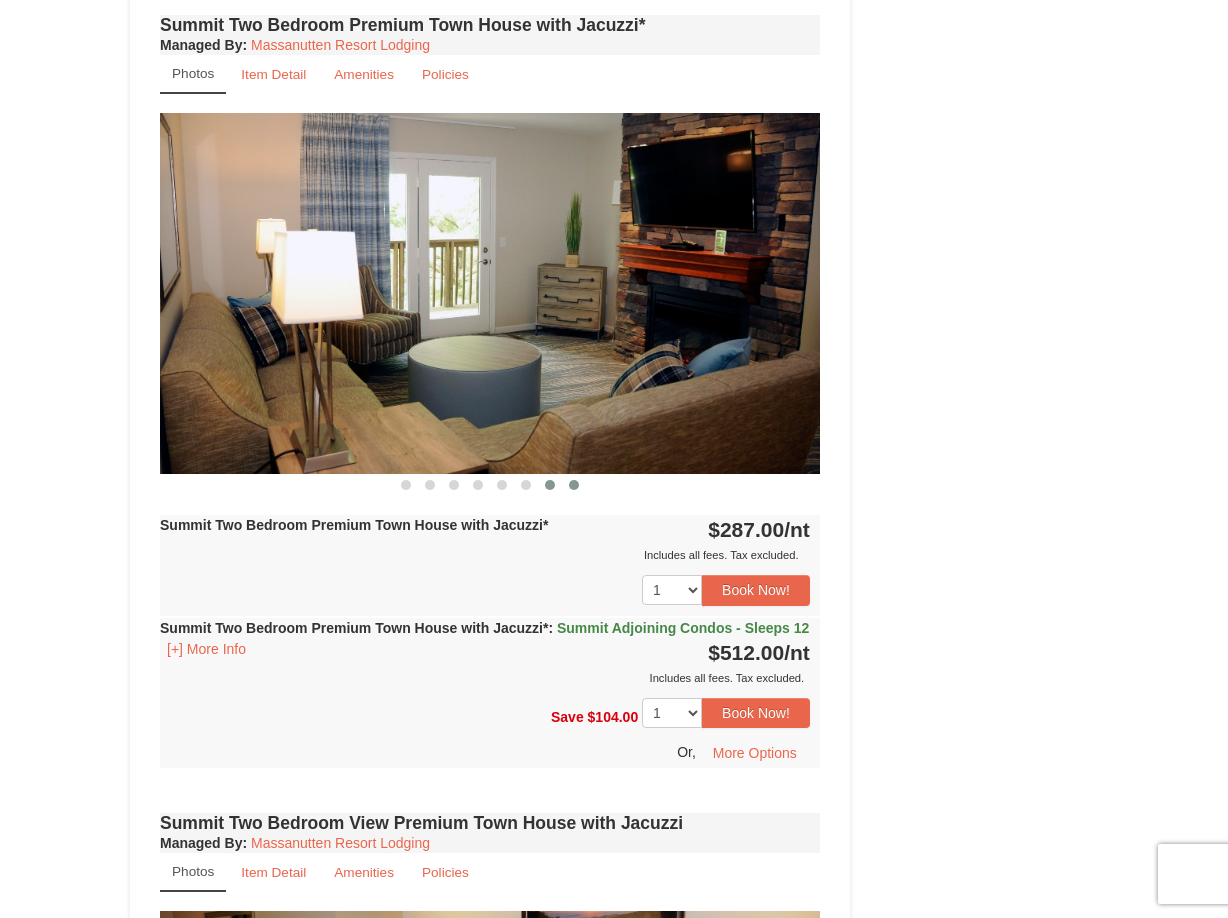 click at bounding box center (550, 485) 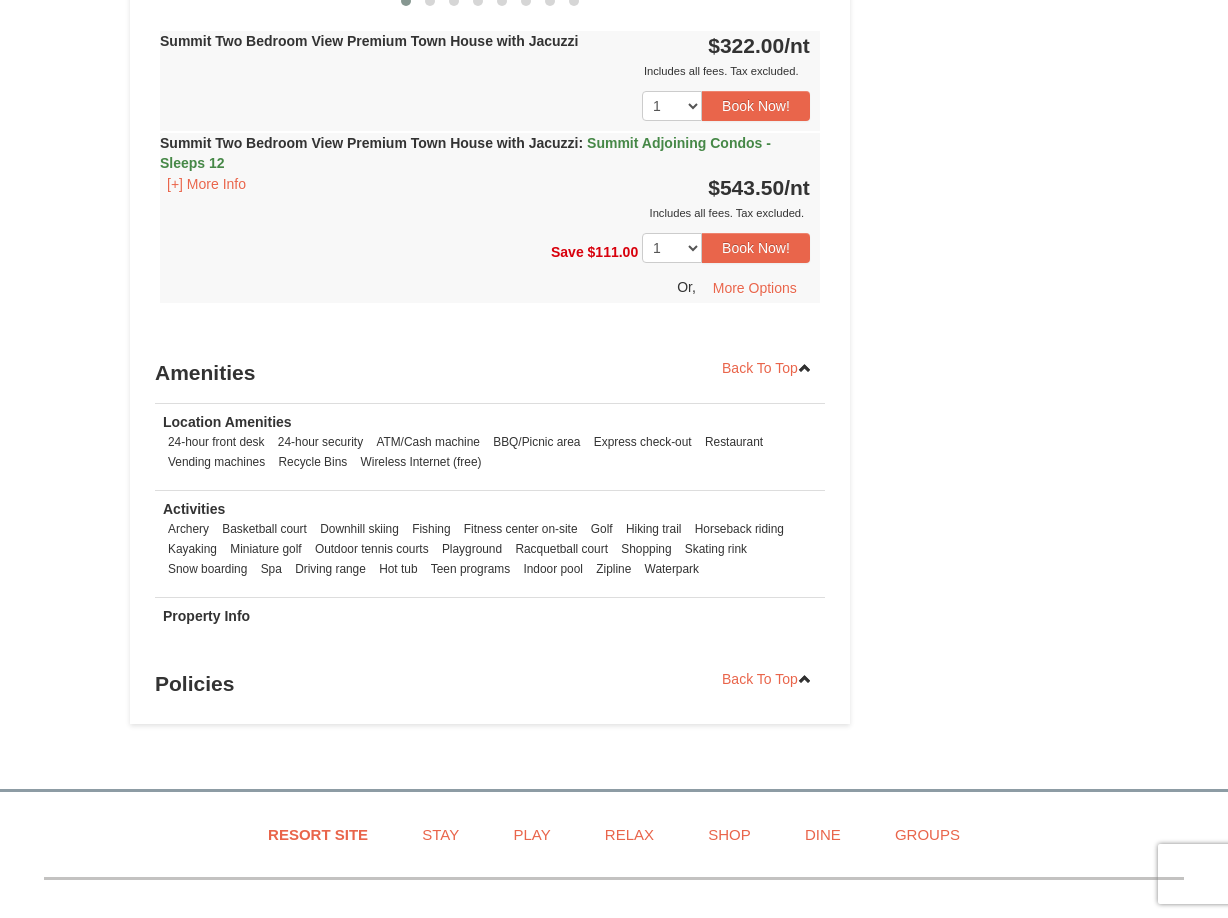 scroll, scrollTop: 5300, scrollLeft: 0, axis: vertical 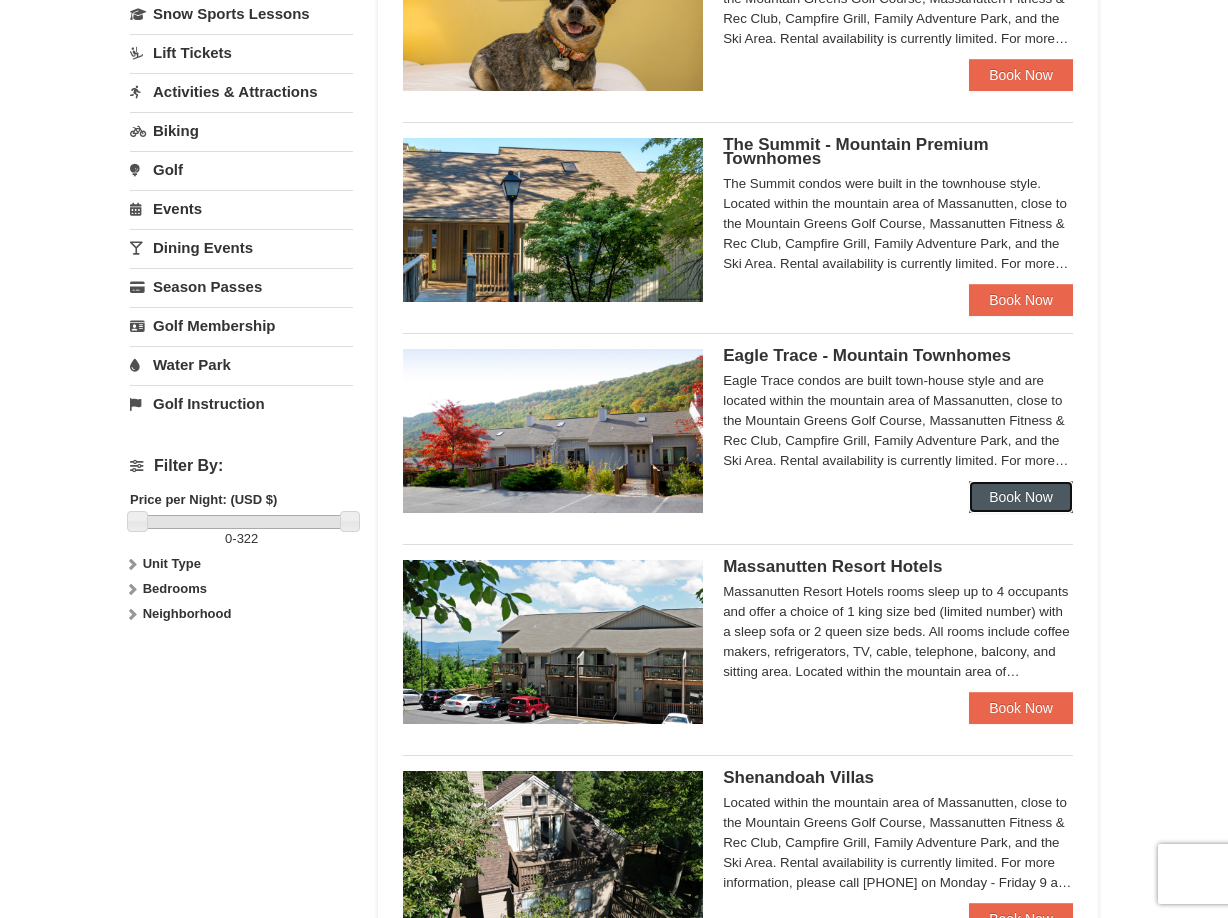 click on "Book Now" at bounding box center (1021, 497) 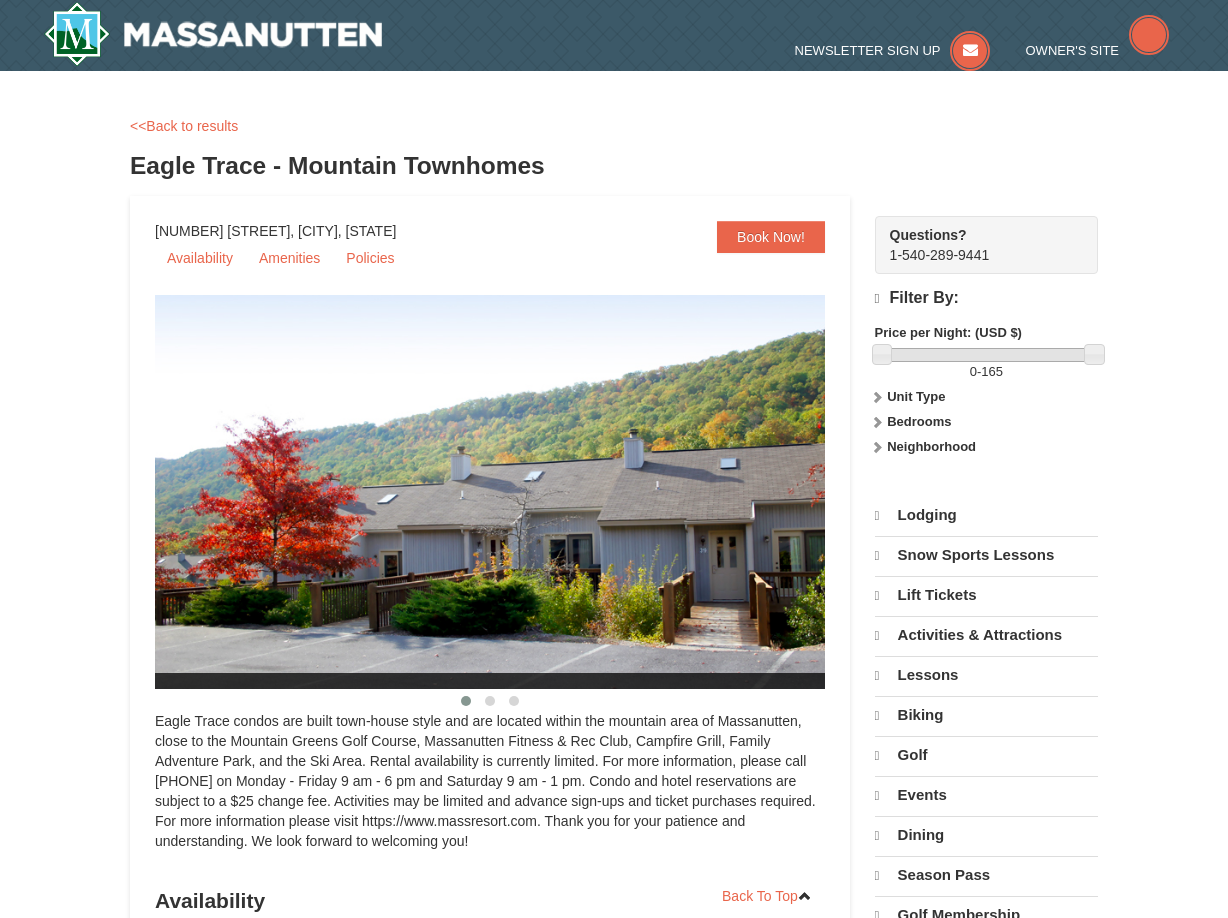 scroll, scrollTop: 0, scrollLeft: 0, axis: both 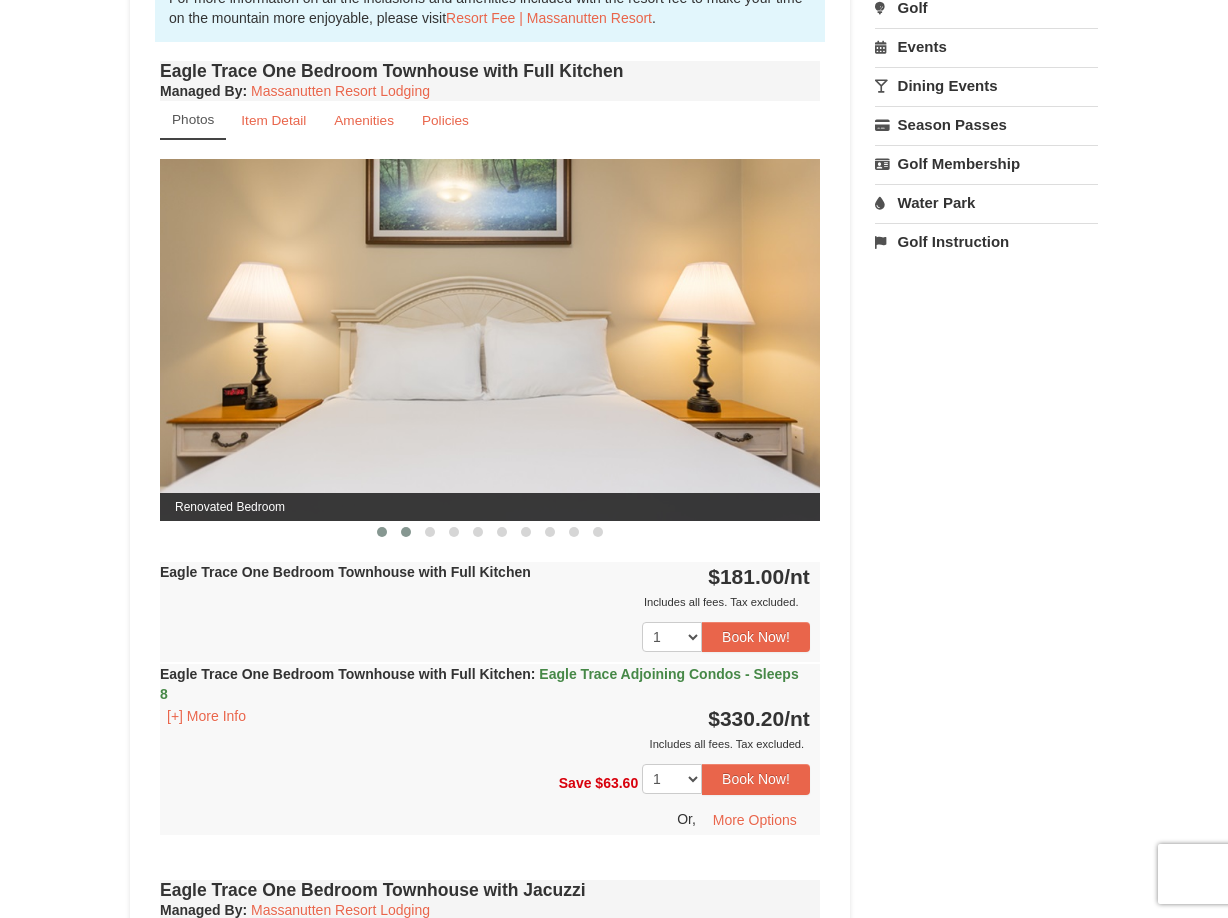 click at bounding box center (406, 532) 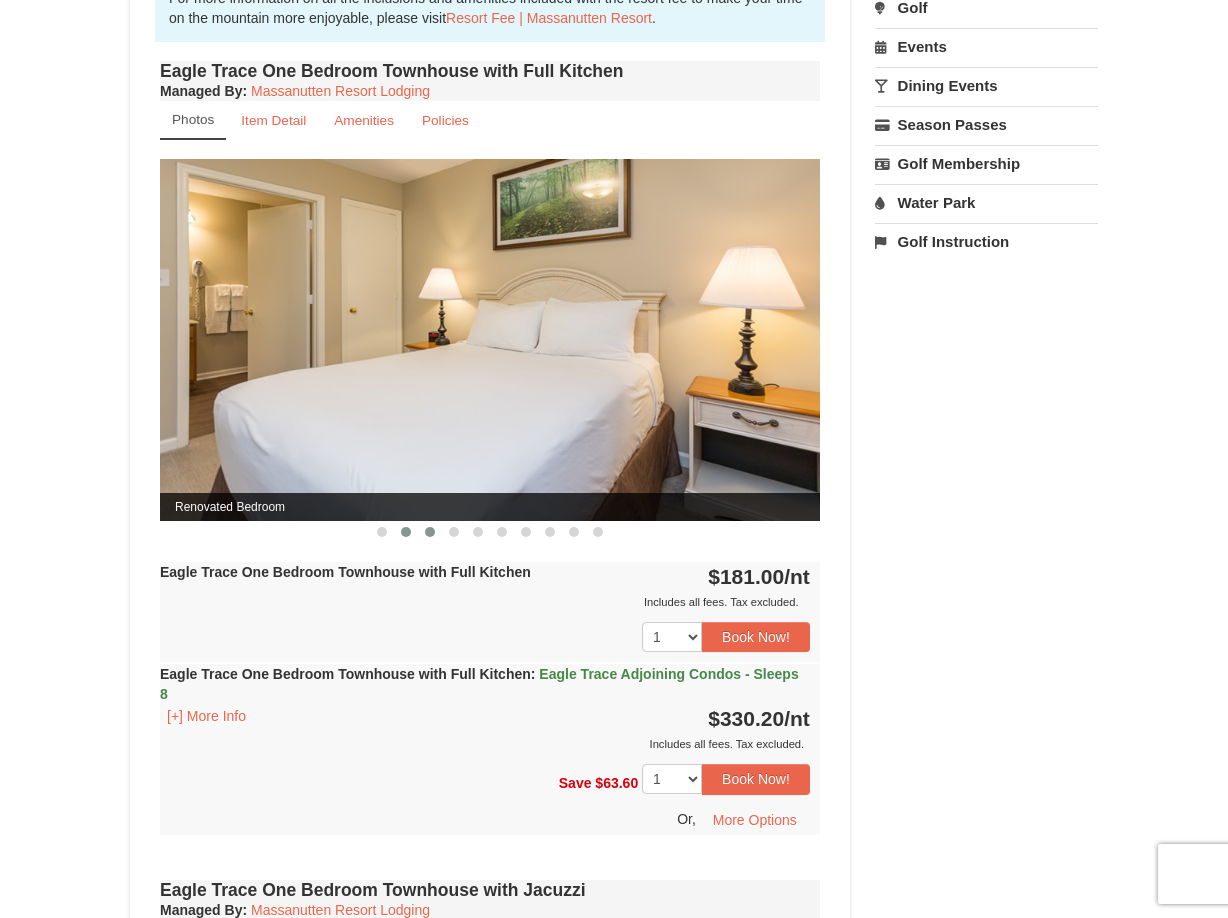 click at bounding box center [430, 532] 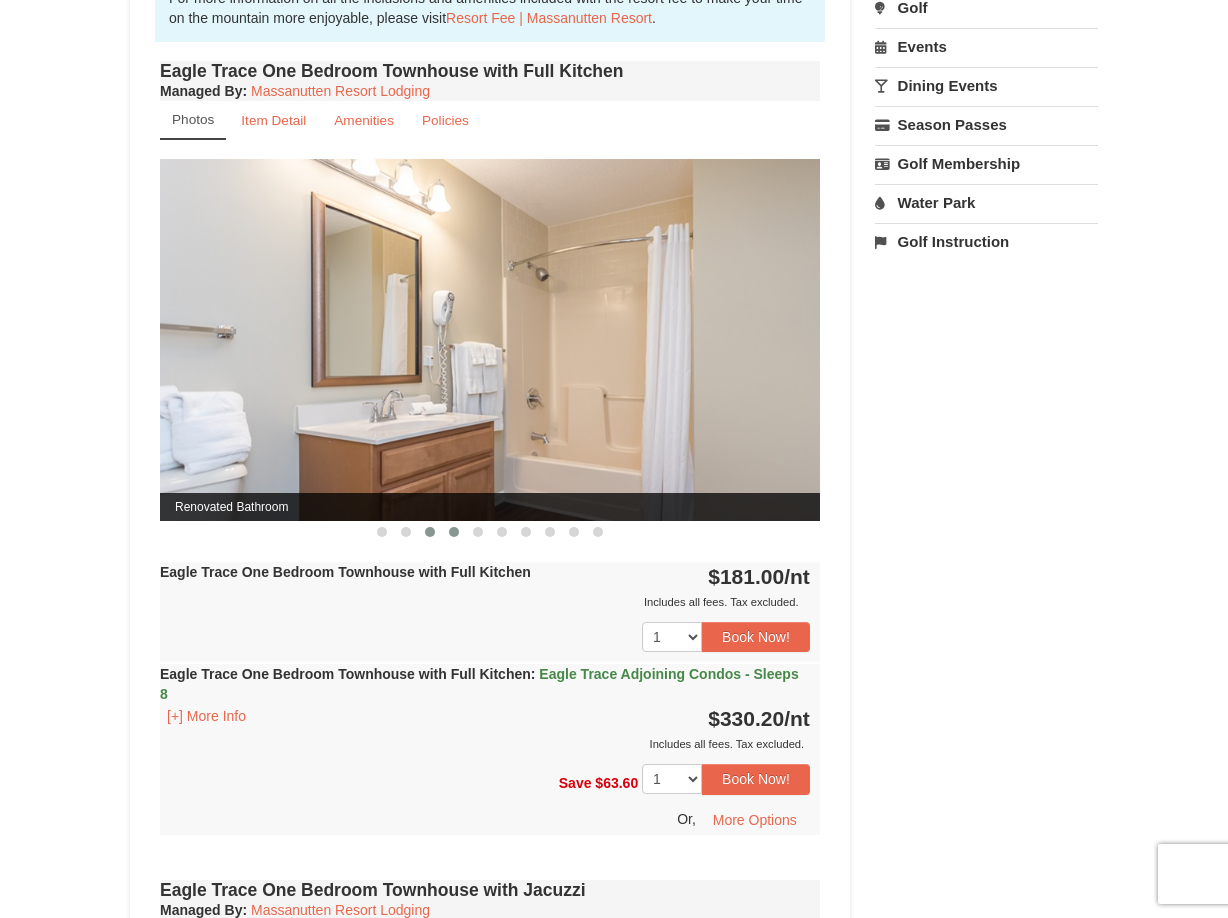 click at bounding box center [454, 532] 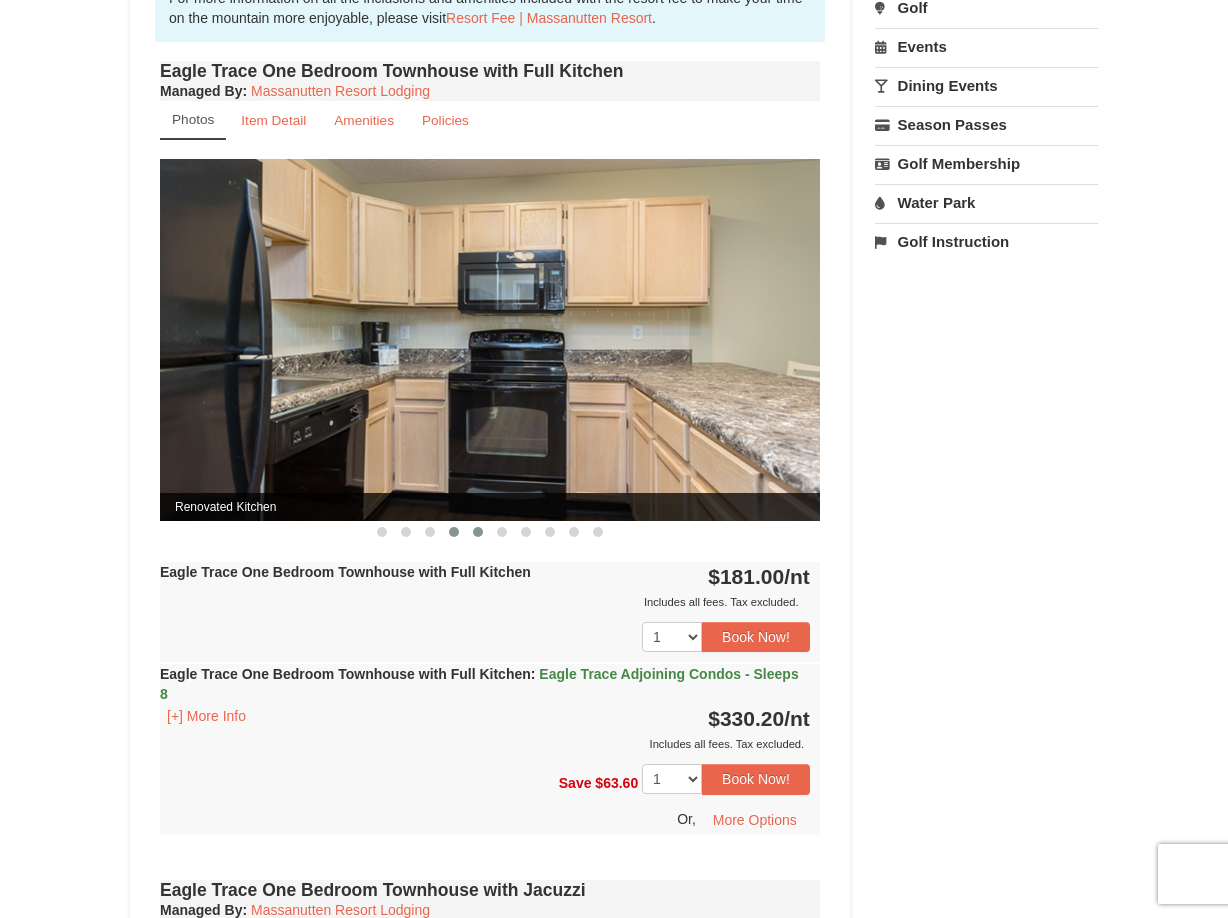 click at bounding box center (478, 532) 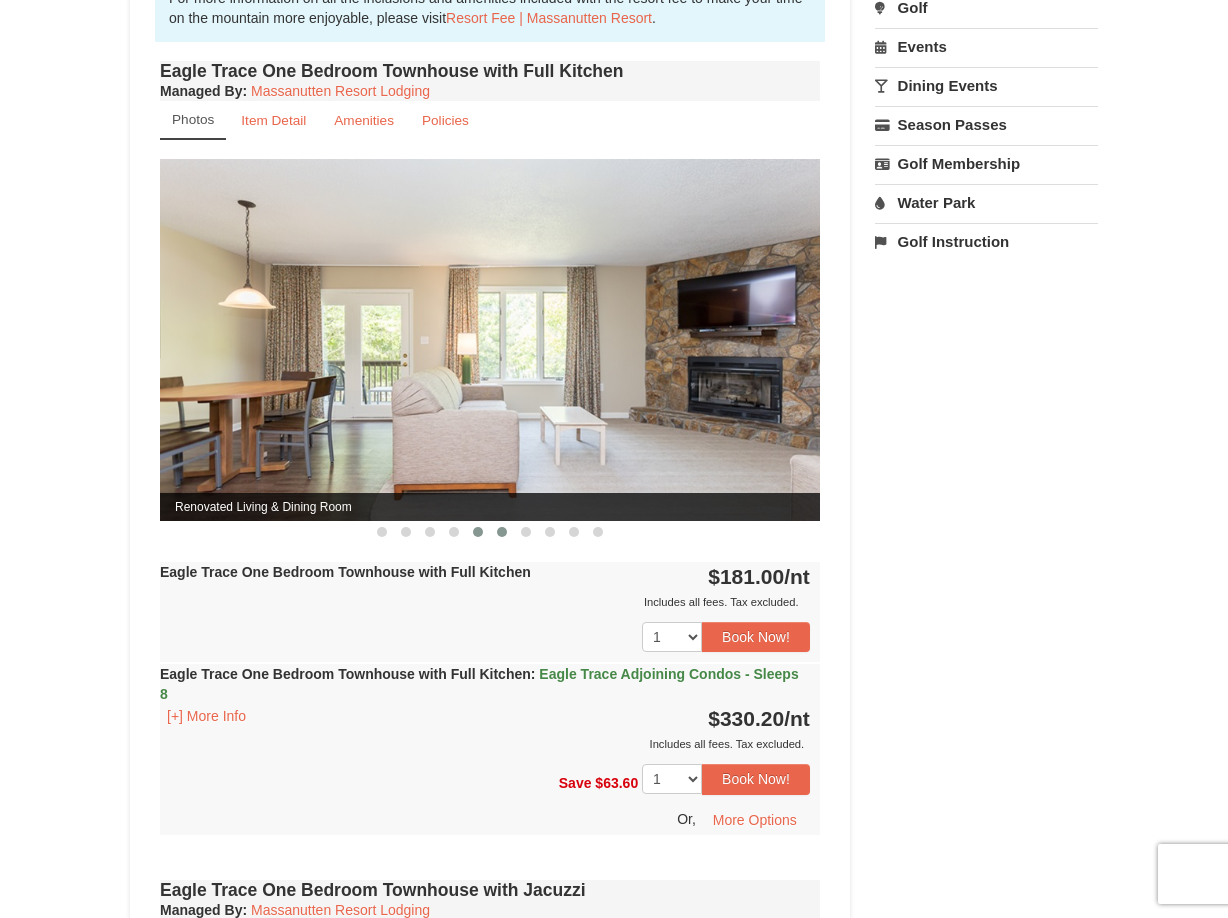 click at bounding box center (502, 532) 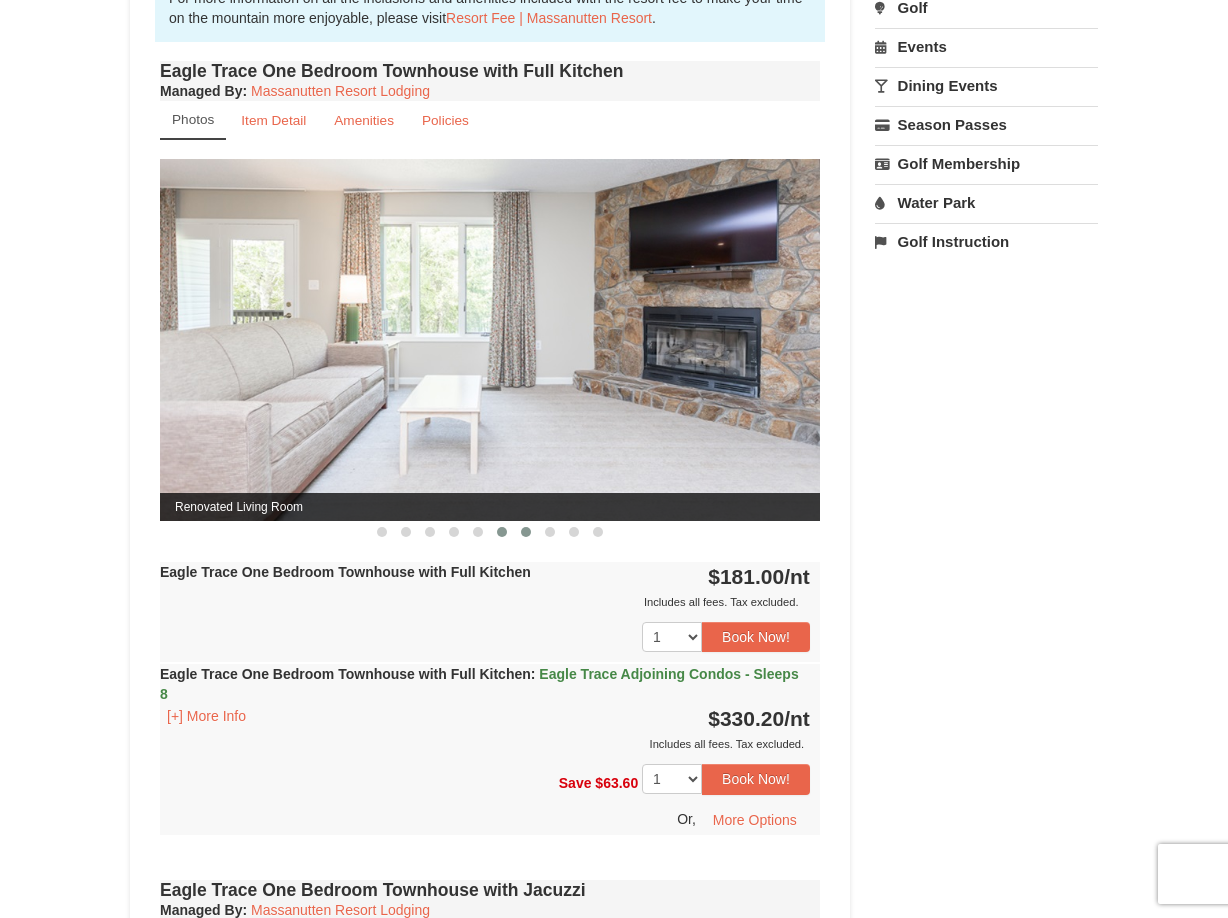 click at bounding box center [526, 532] 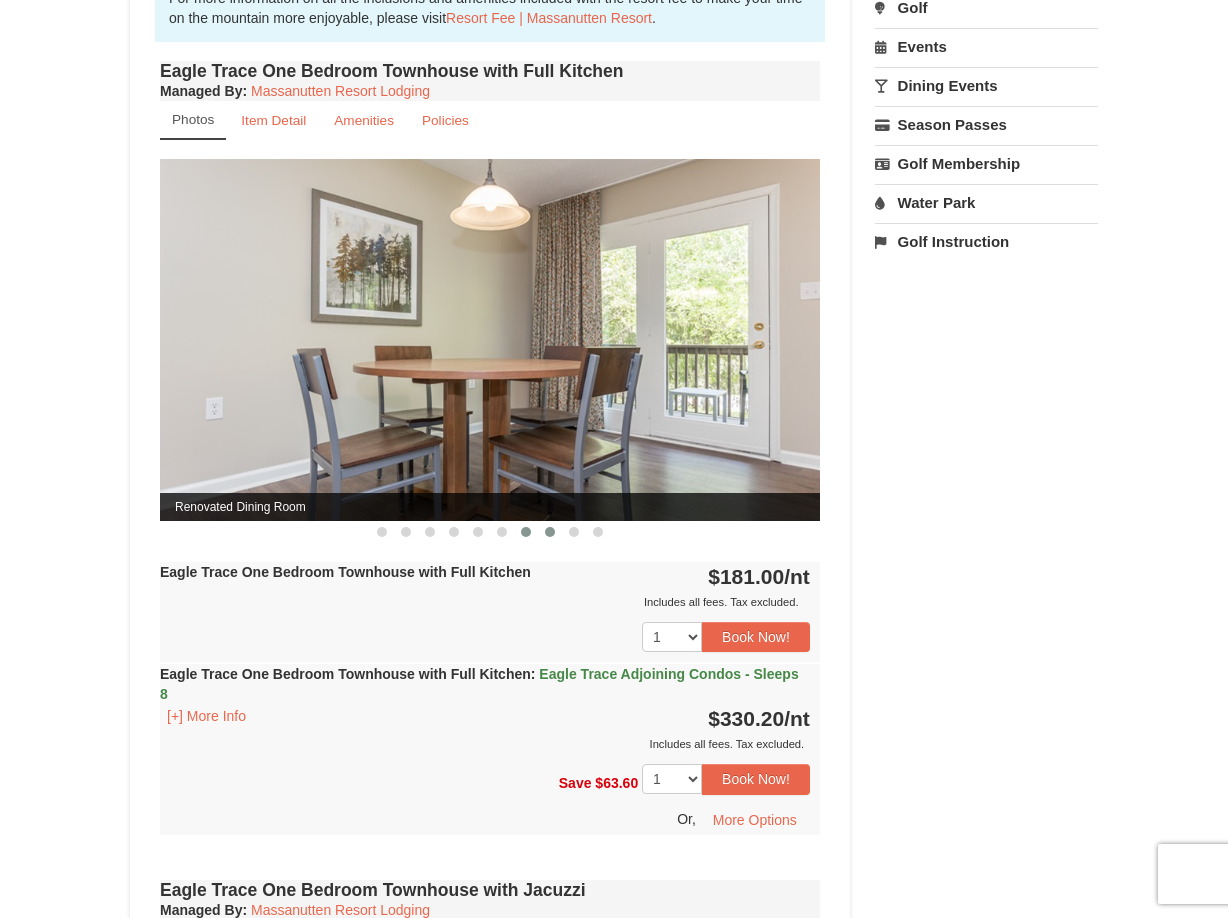 click at bounding box center (550, 532) 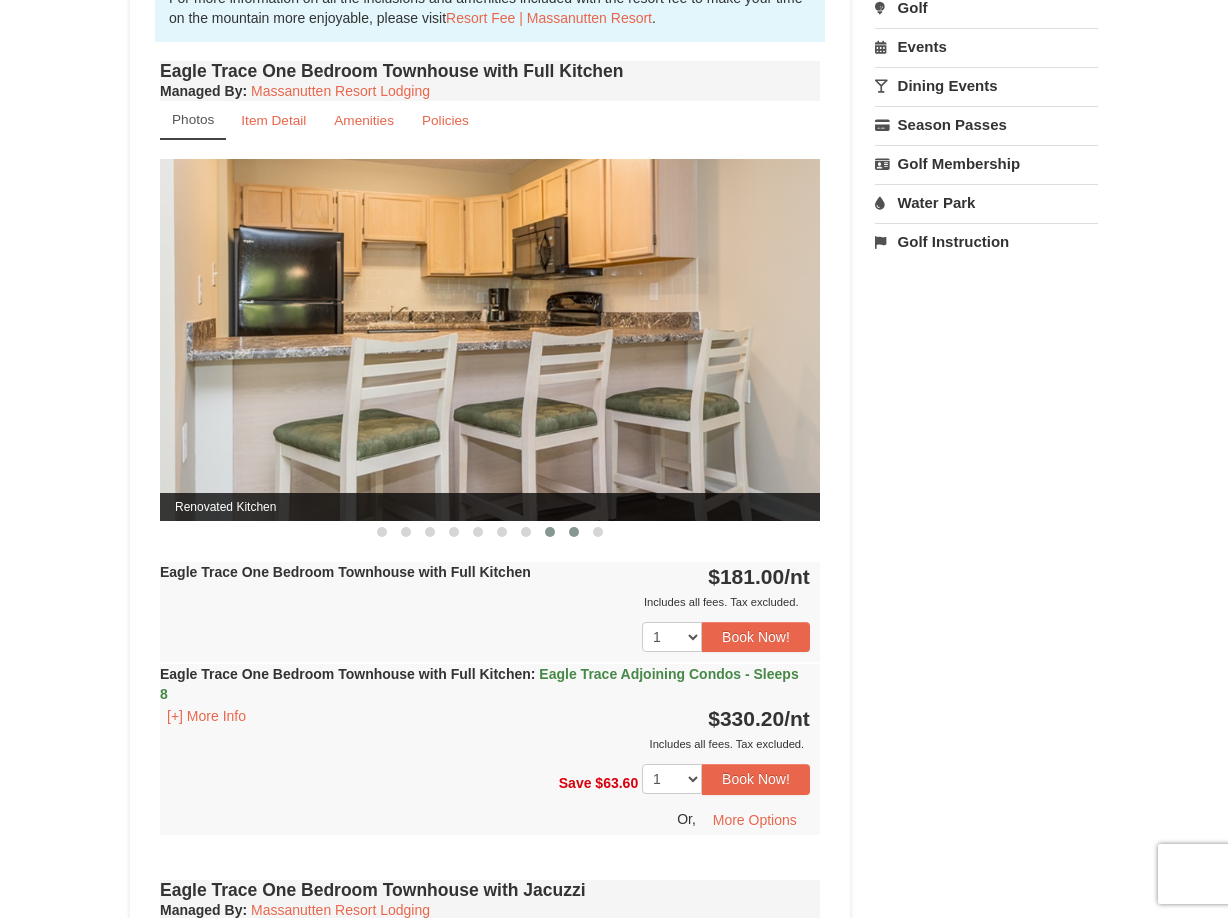 click at bounding box center [574, 532] 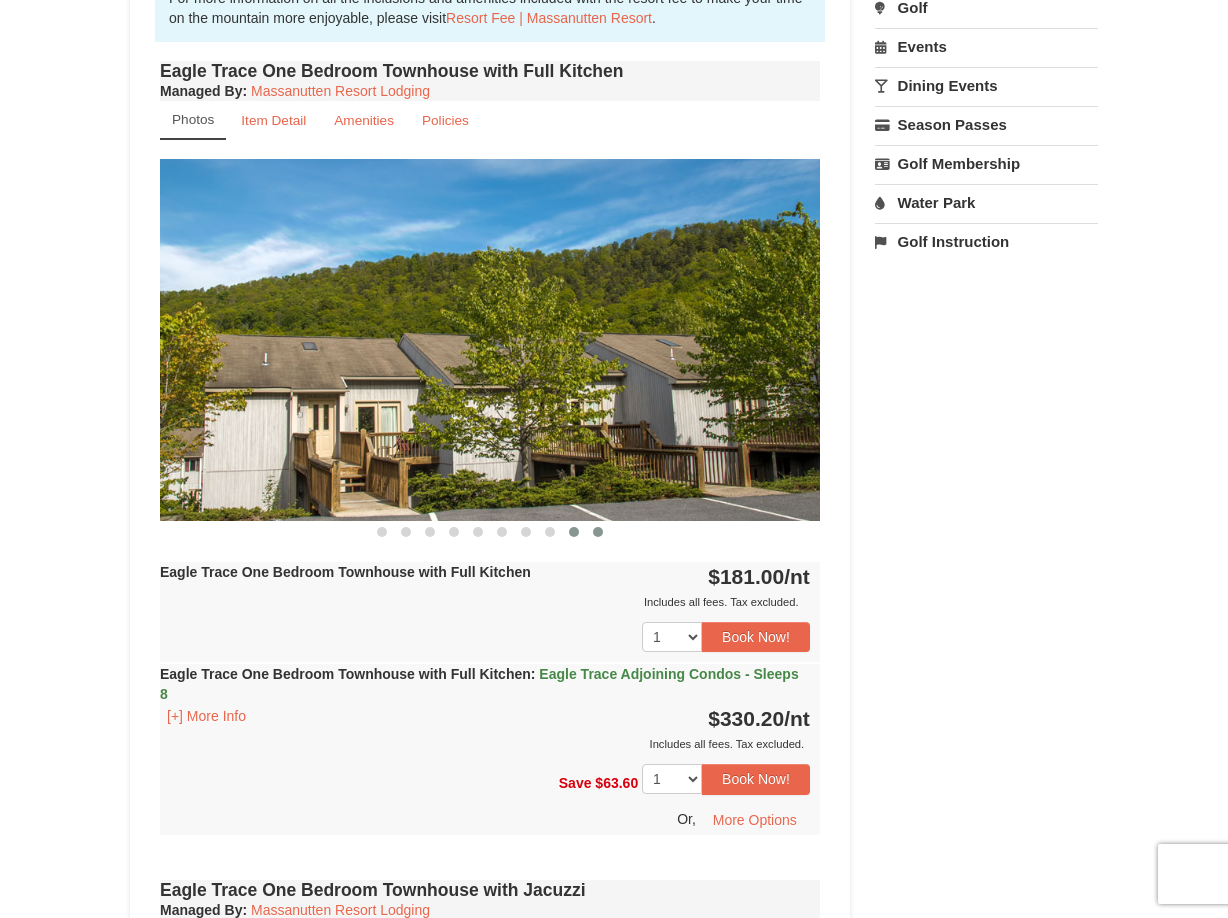 click at bounding box center (598, 532) 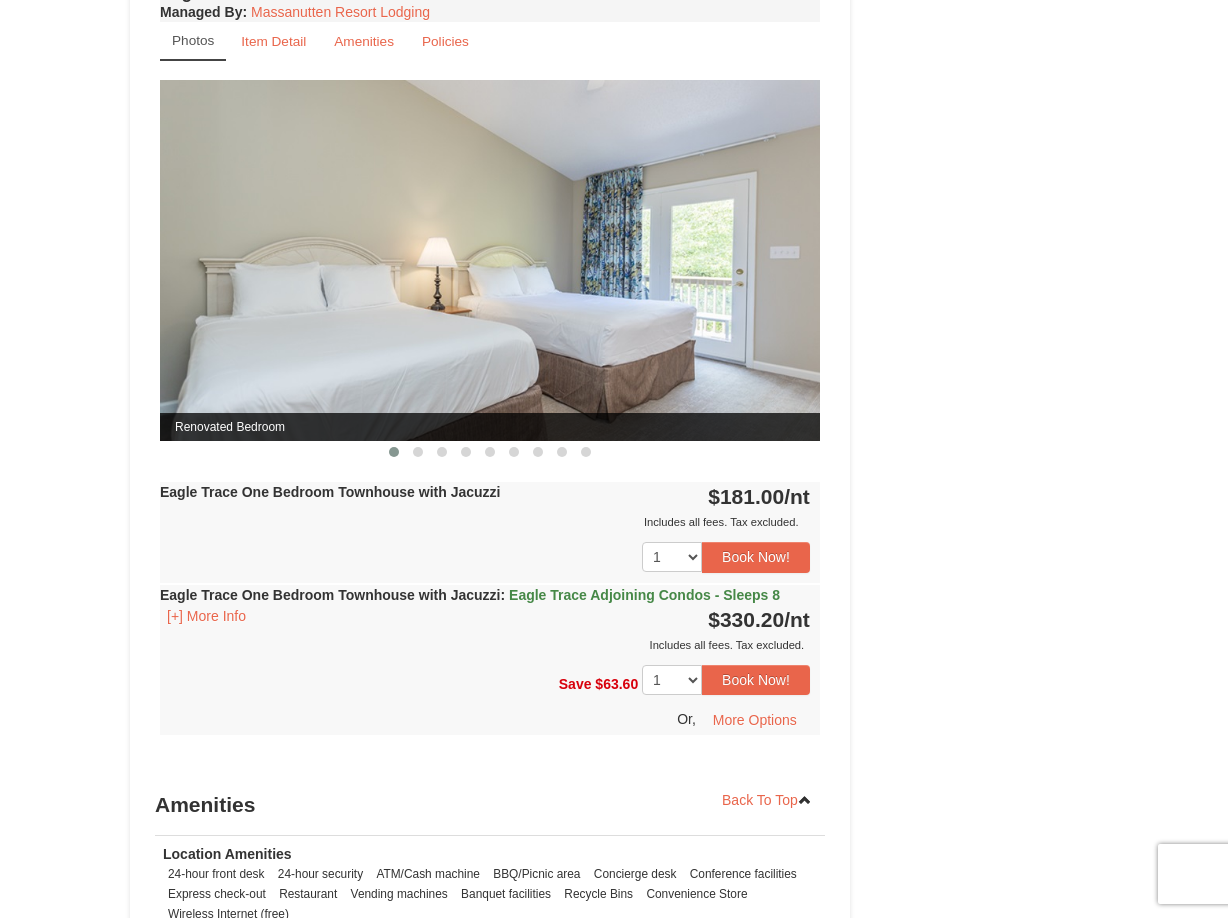 scroll, scrollTop: 1600, scrollLeft: 0, axis: vertical 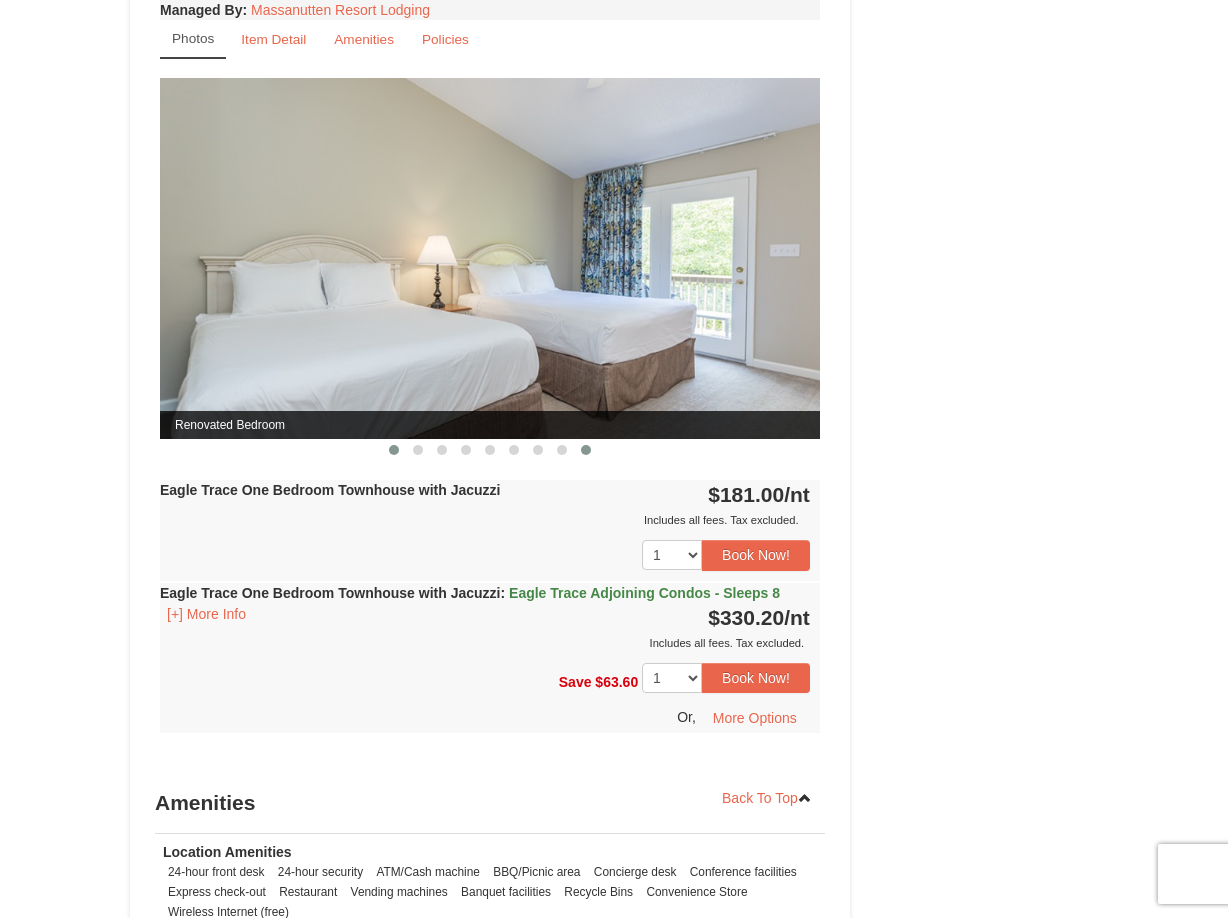 click at bounding box center (586, 450) 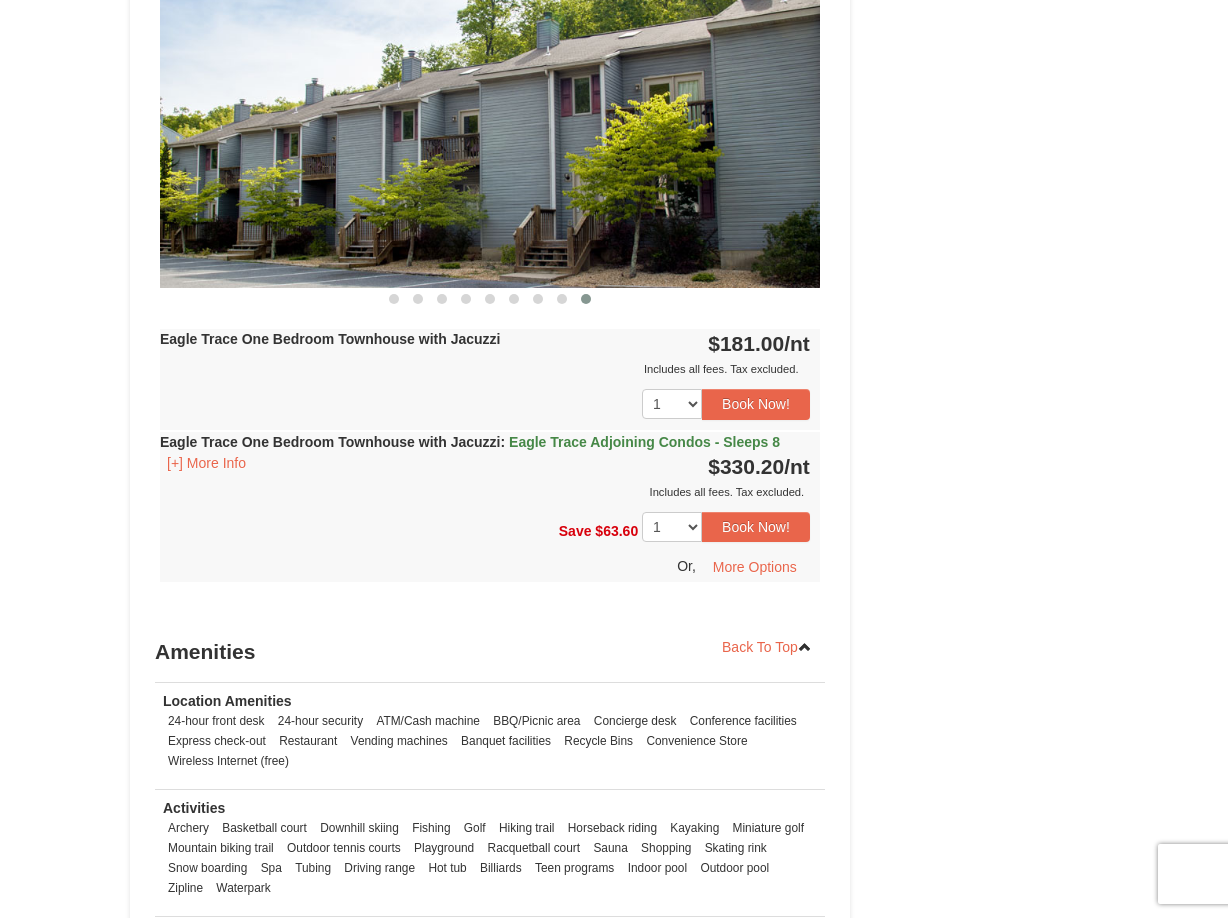 scroll, scrollTop: 2200, scrollLeft: 0, axis: vertical 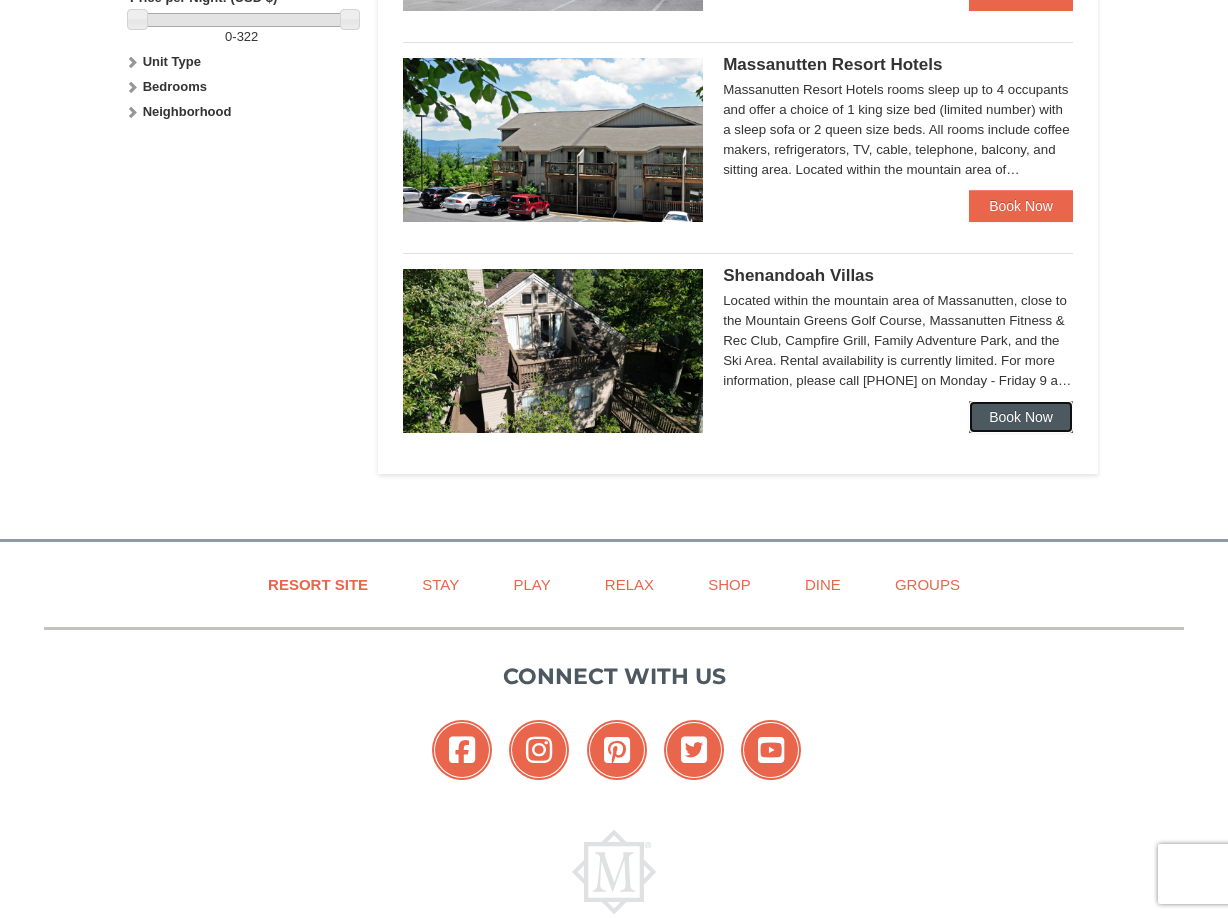 click on "Book Now" at bounding box center [1021, 417] 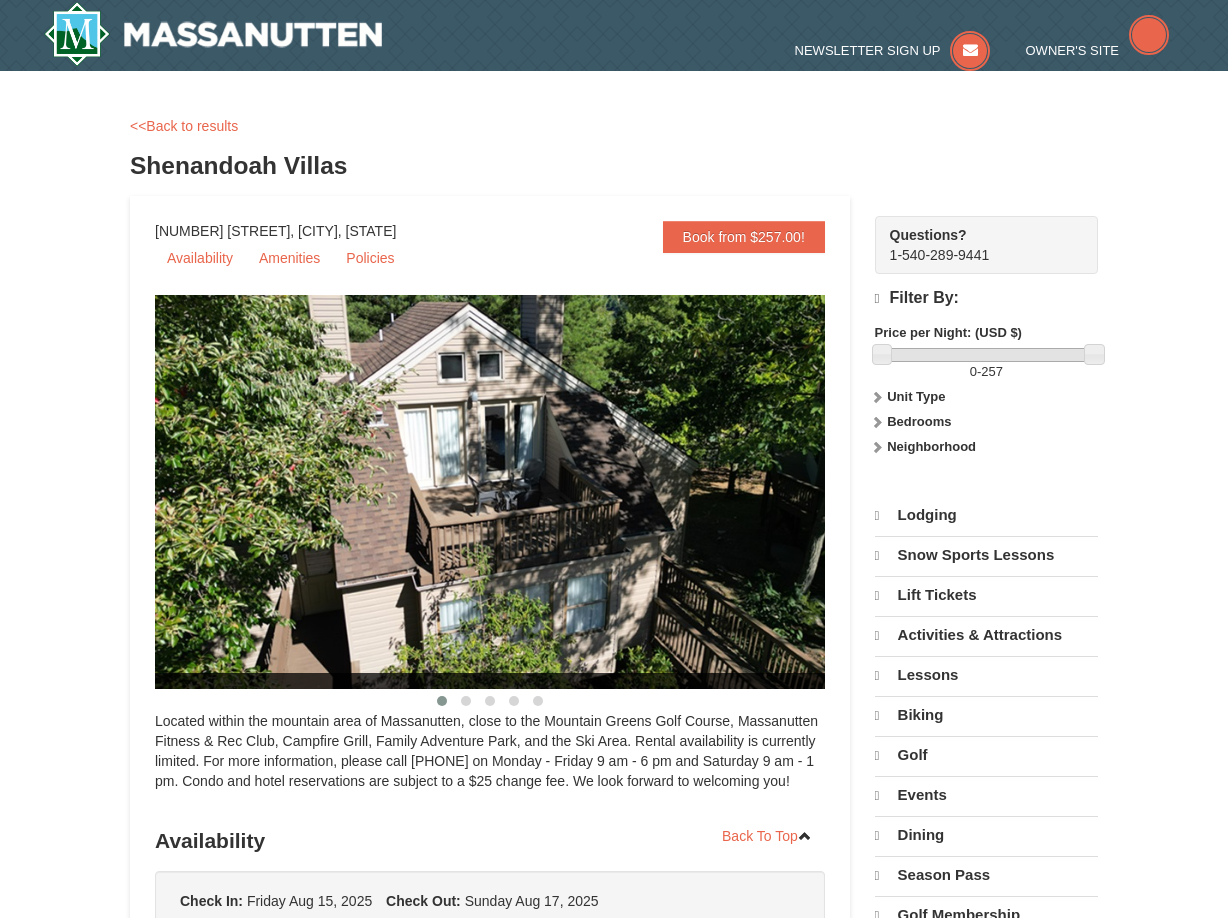 scroll, scrollTop: 0, scrollLeft: 0, axis: both 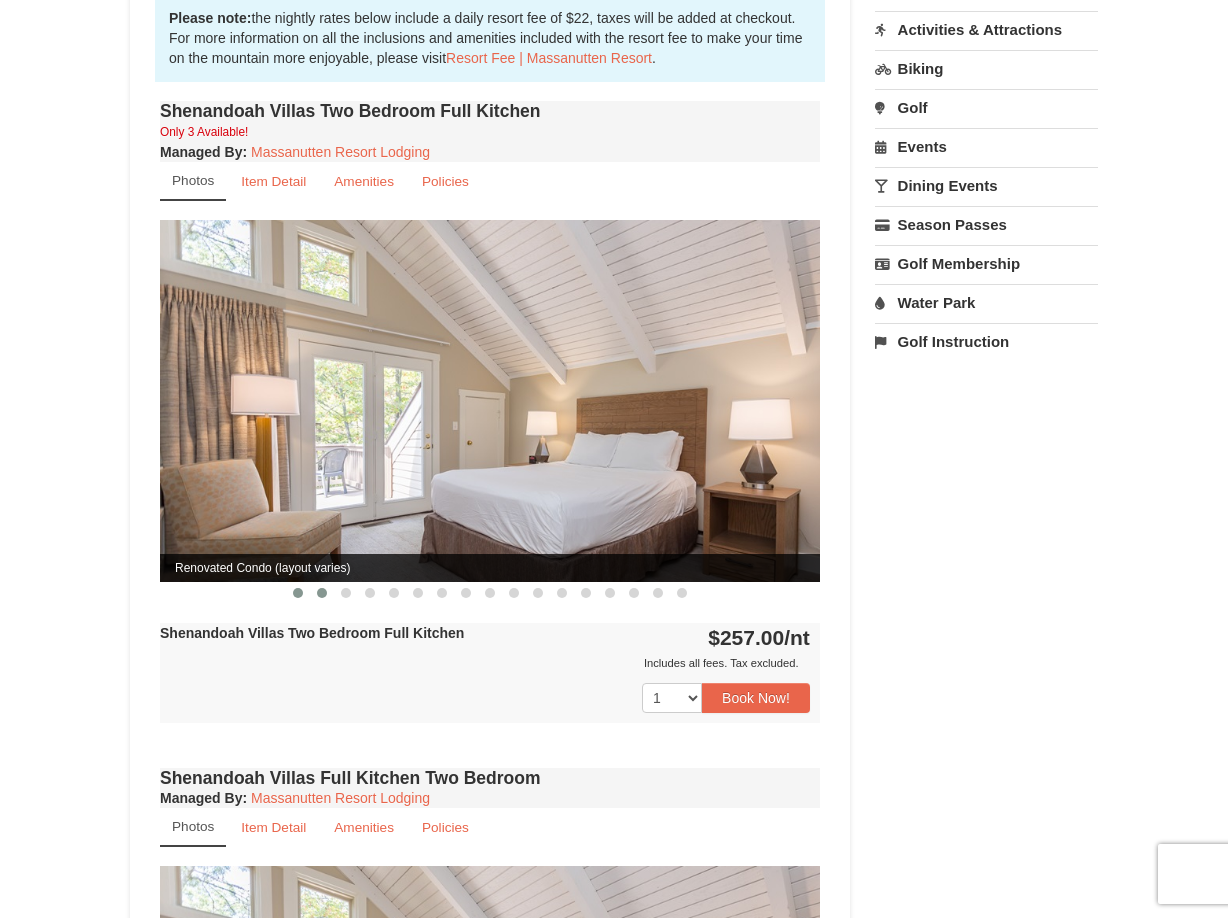 click at bounding box center (322, 593) 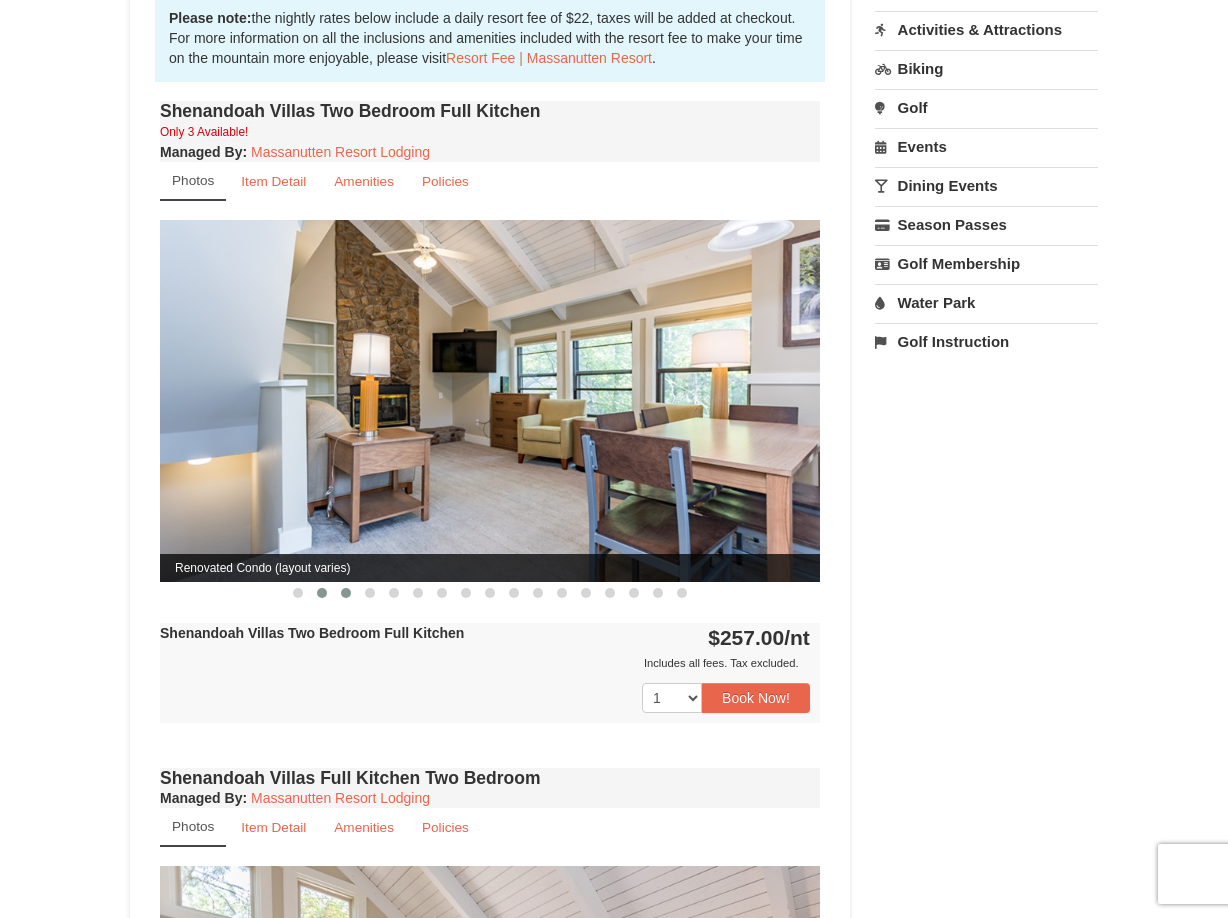 click at bounding box center [346, 593] 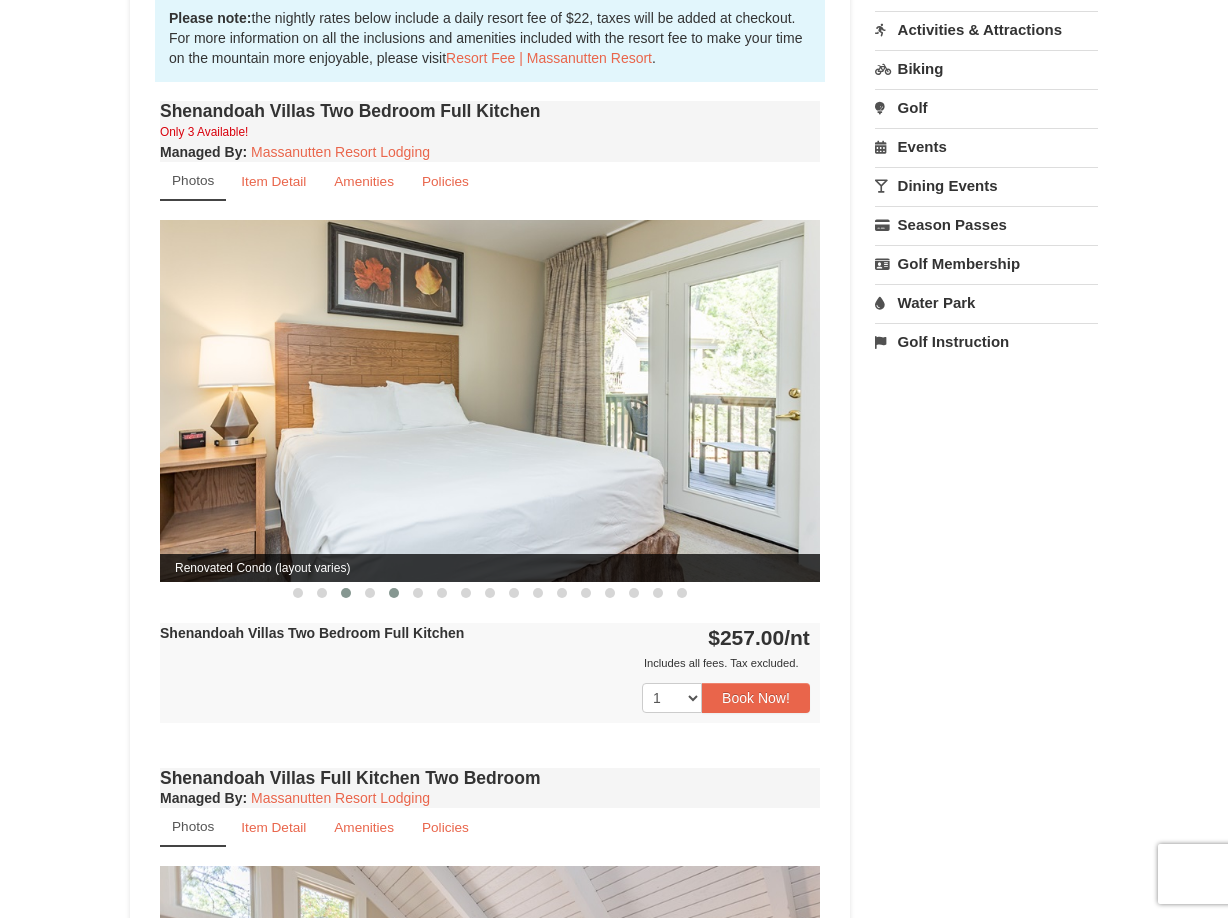 click at bounding box center (394, 593) 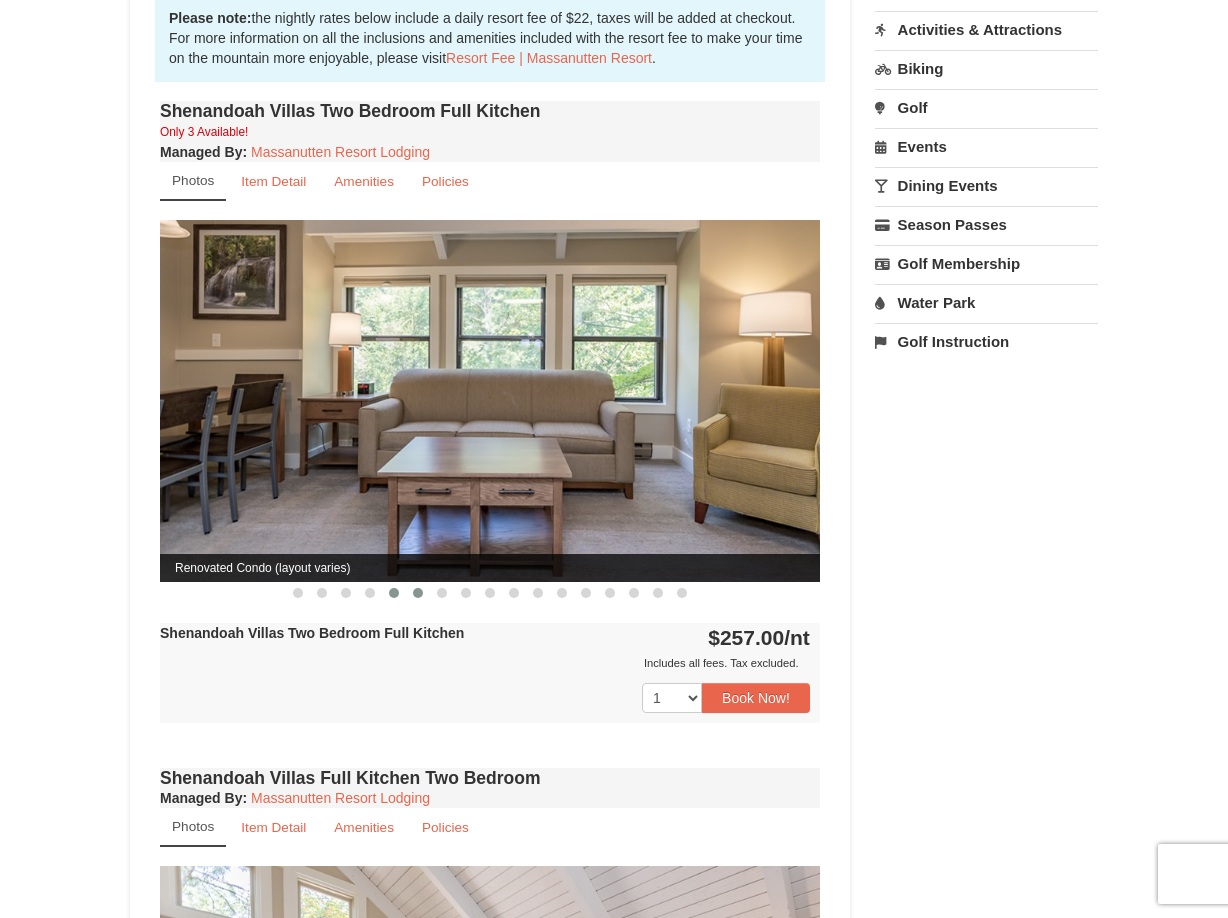click at bounding box center [418, 593] 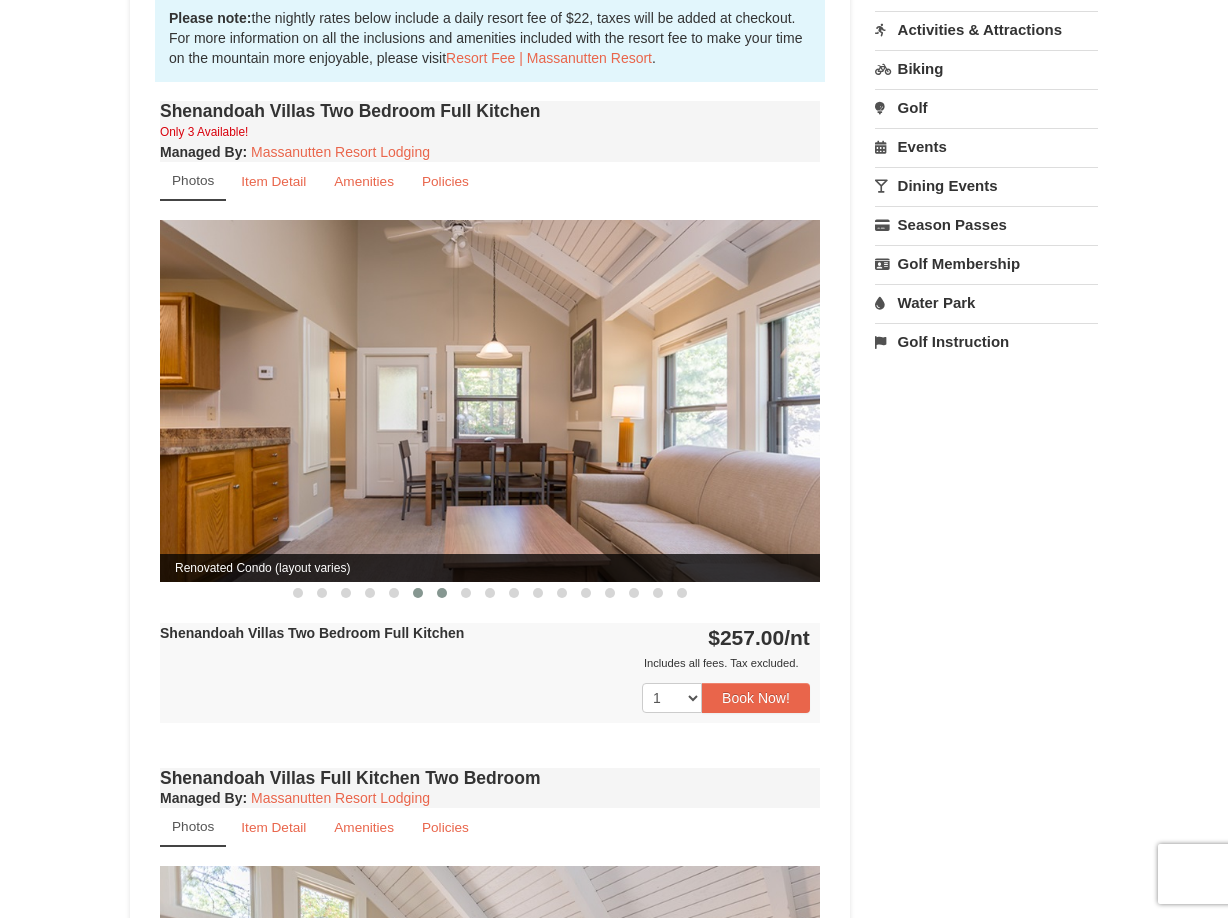 click at bounding box center [442, 593] 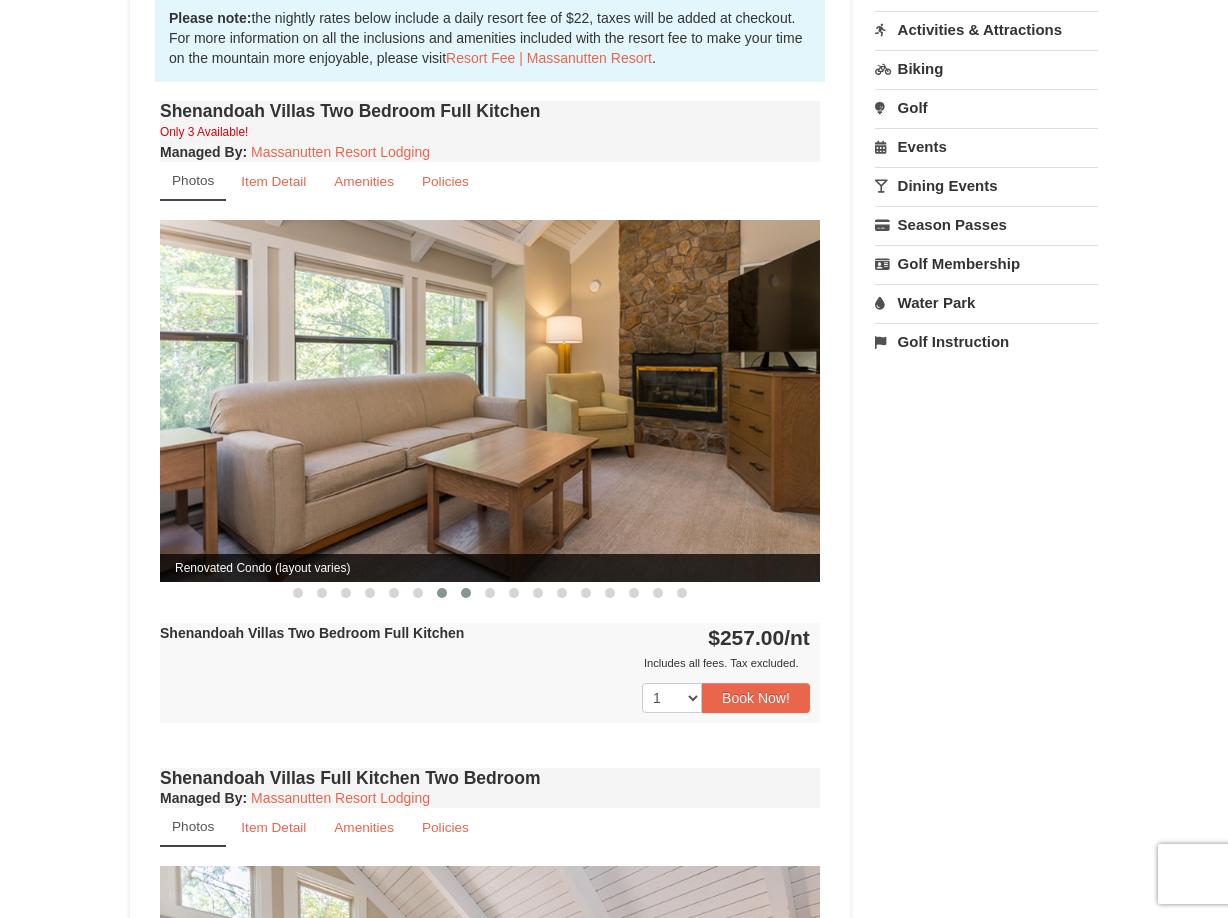 click at bounding box center [466, 593] 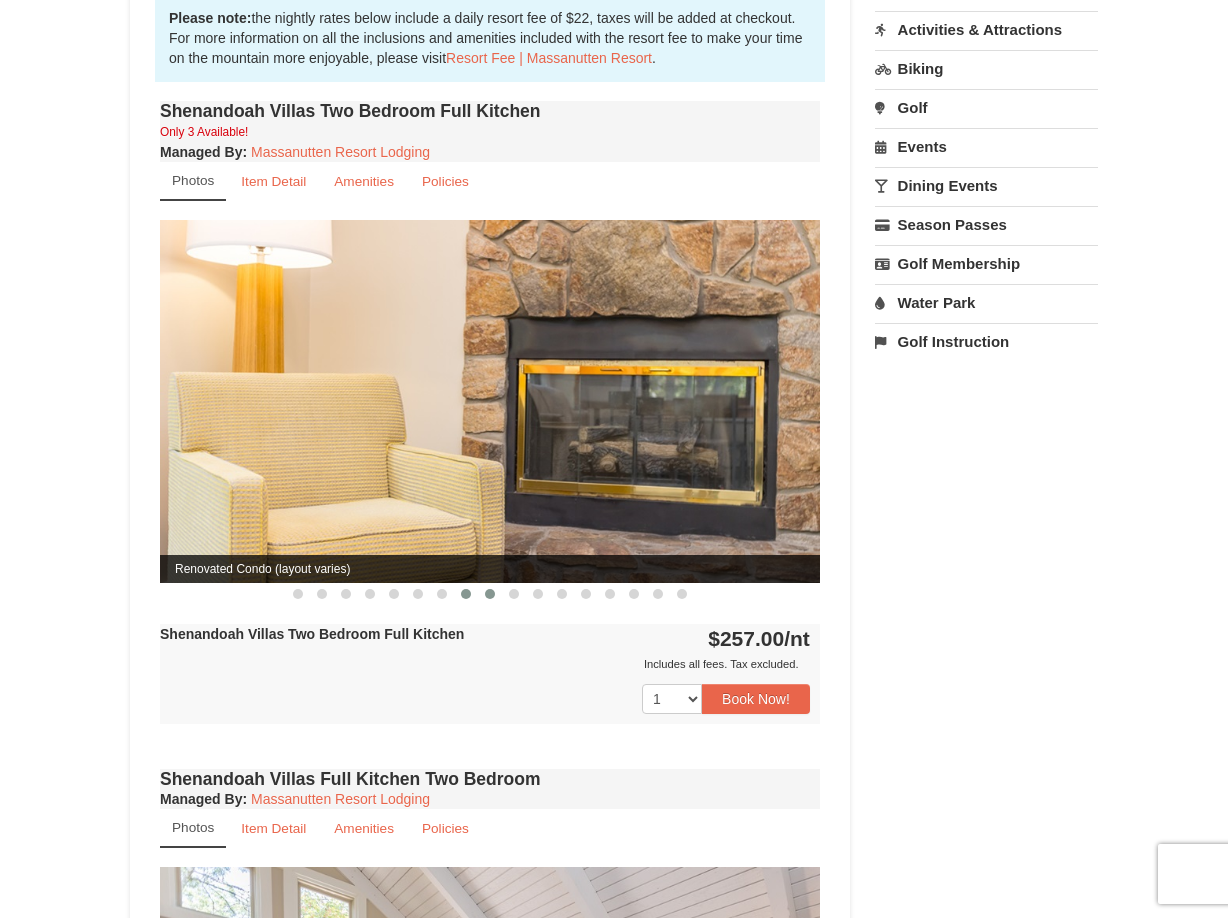 click at bounding box center (490, 594) 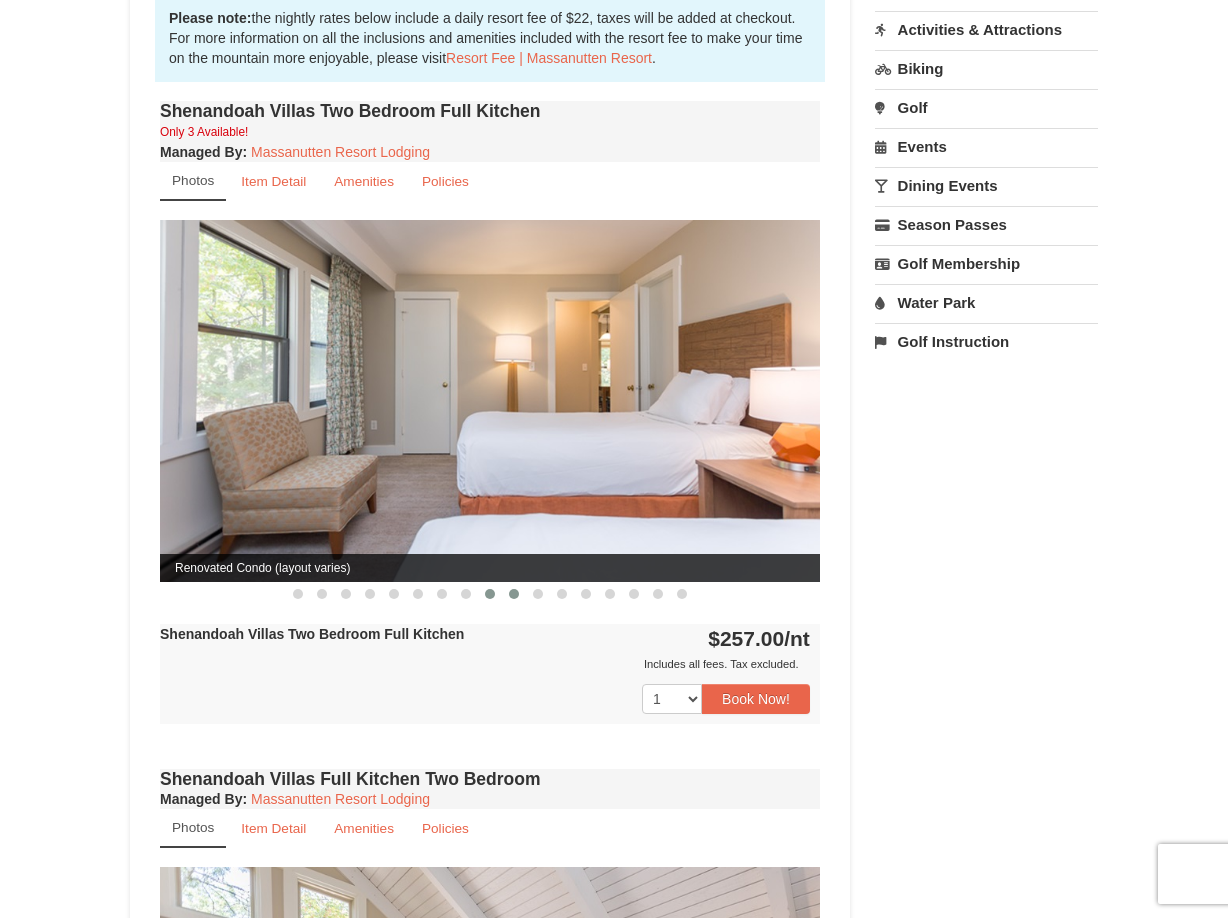 click at bounding box center [514, 594] 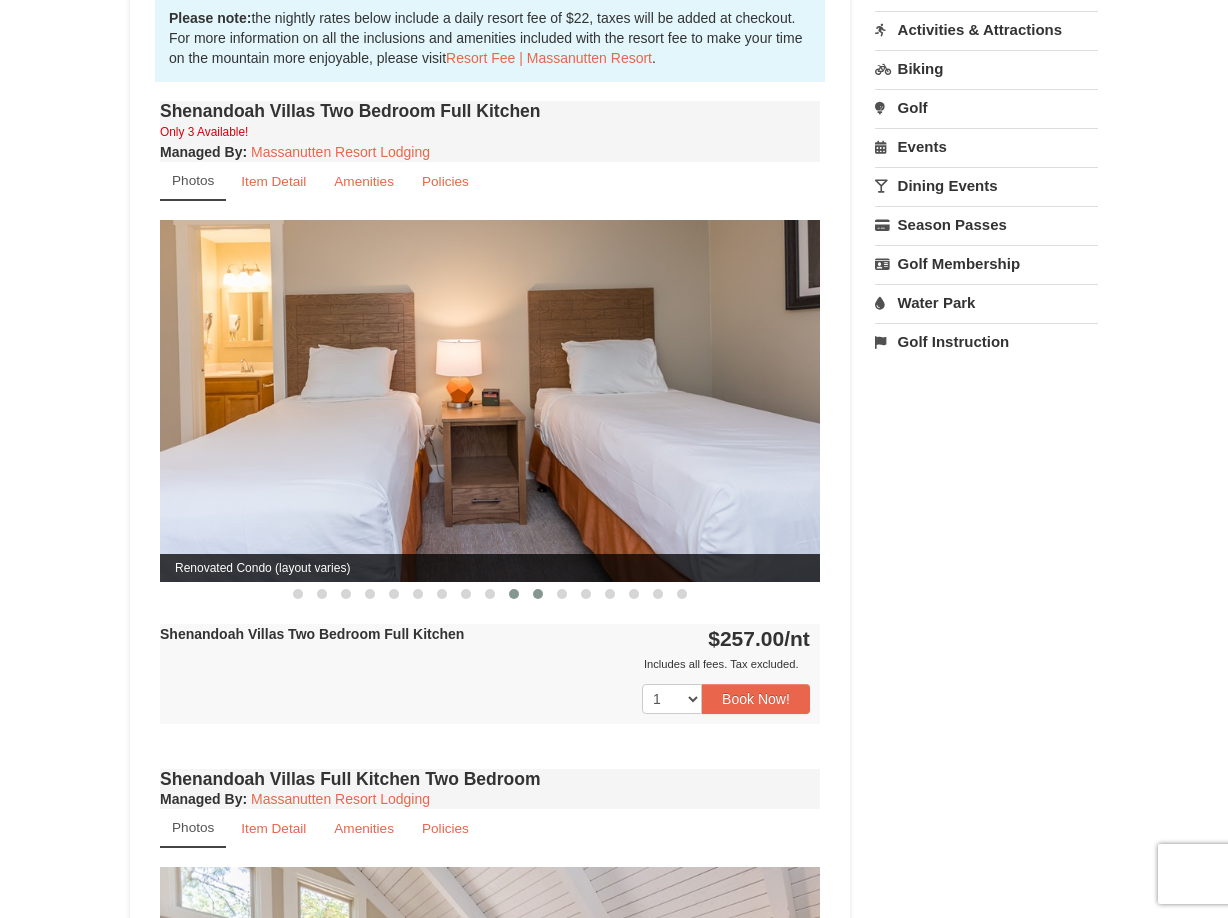 click at bounding box center (538, 594) 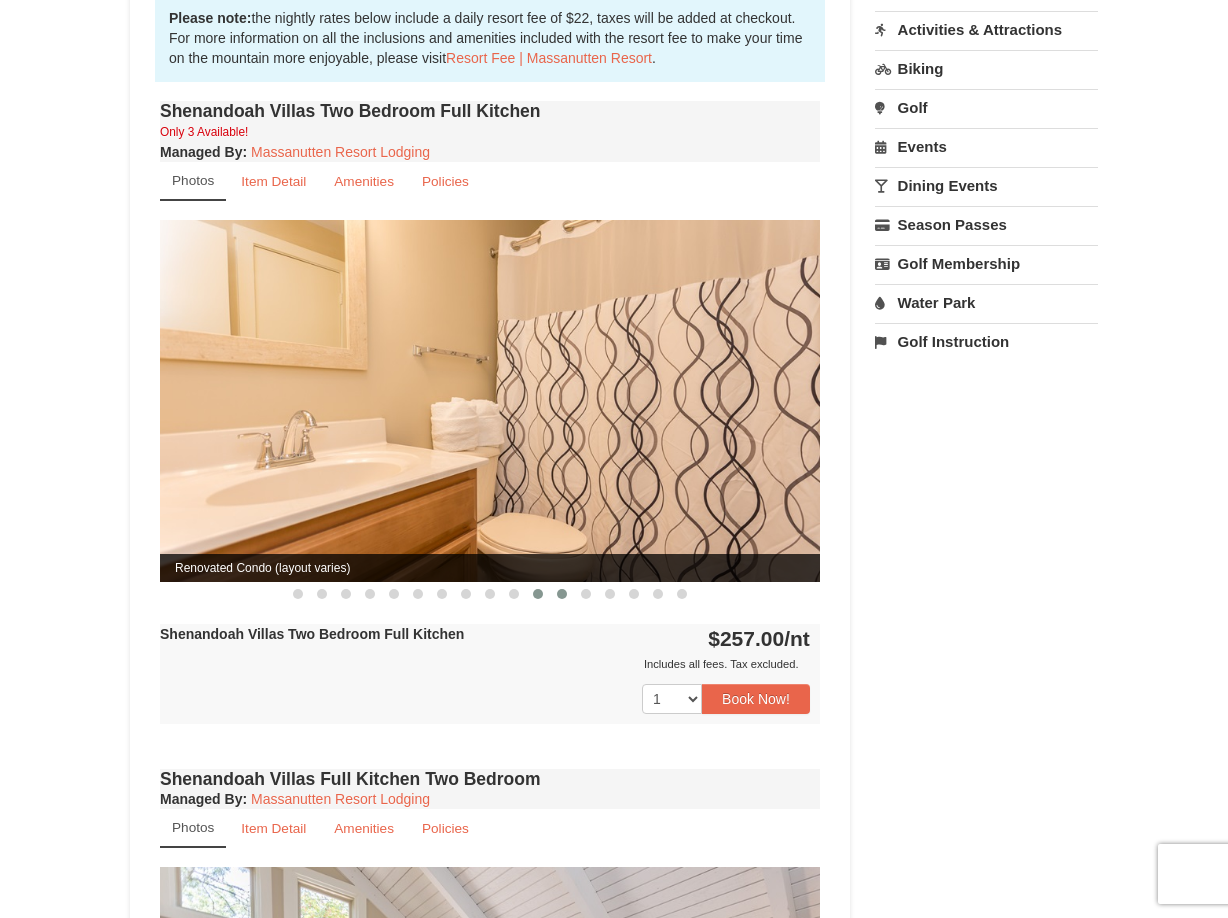 click at bounding box center [562, 594] 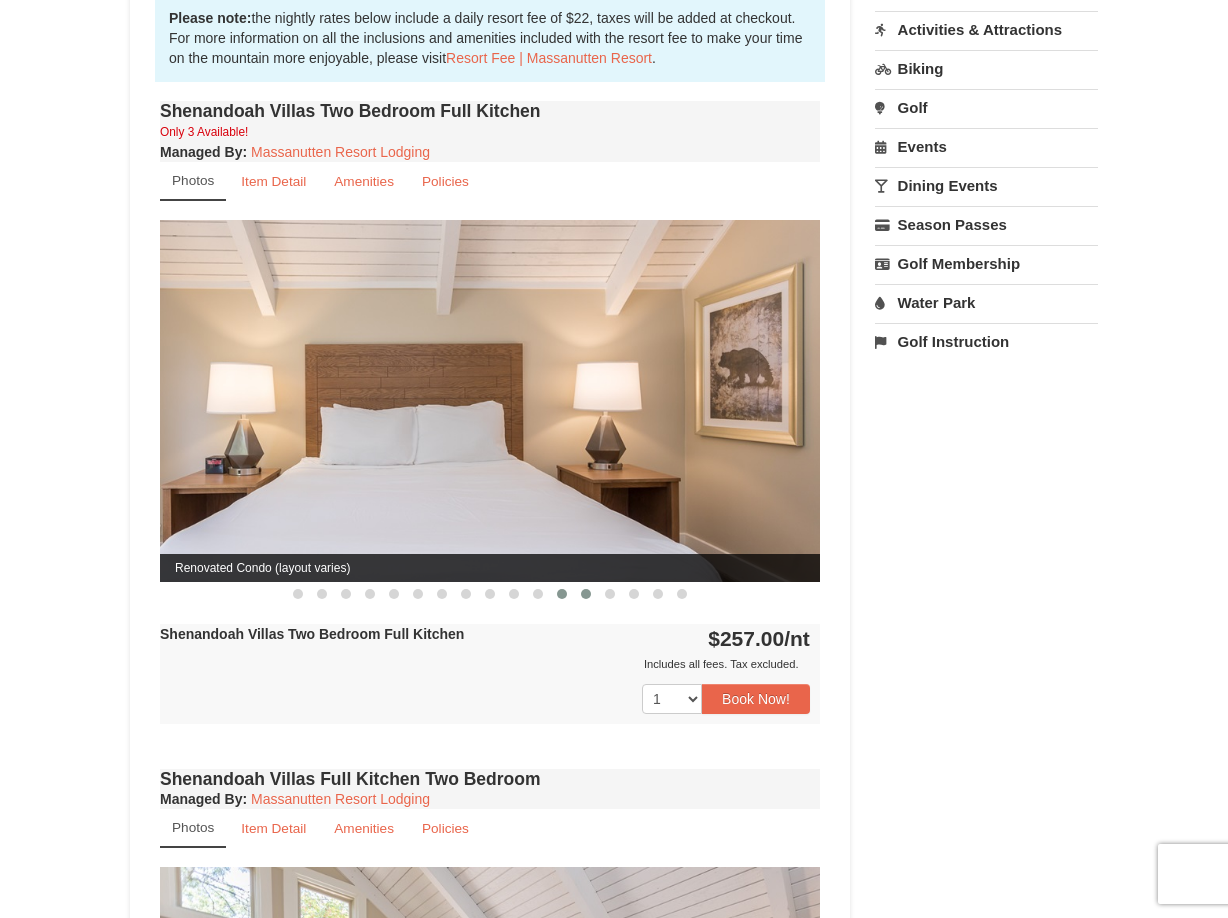 click at bounding box center (586, 594) 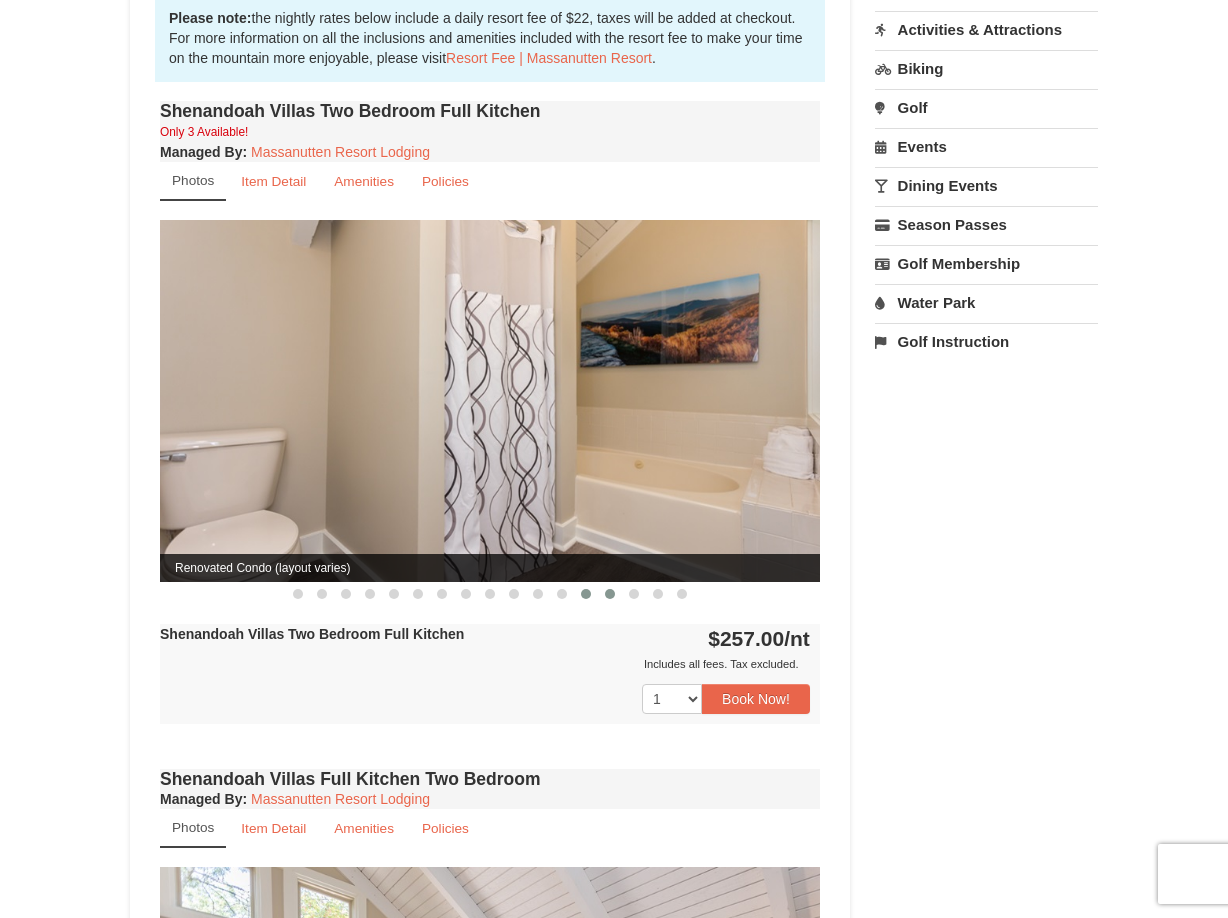 click at bounding box center (610, 594) 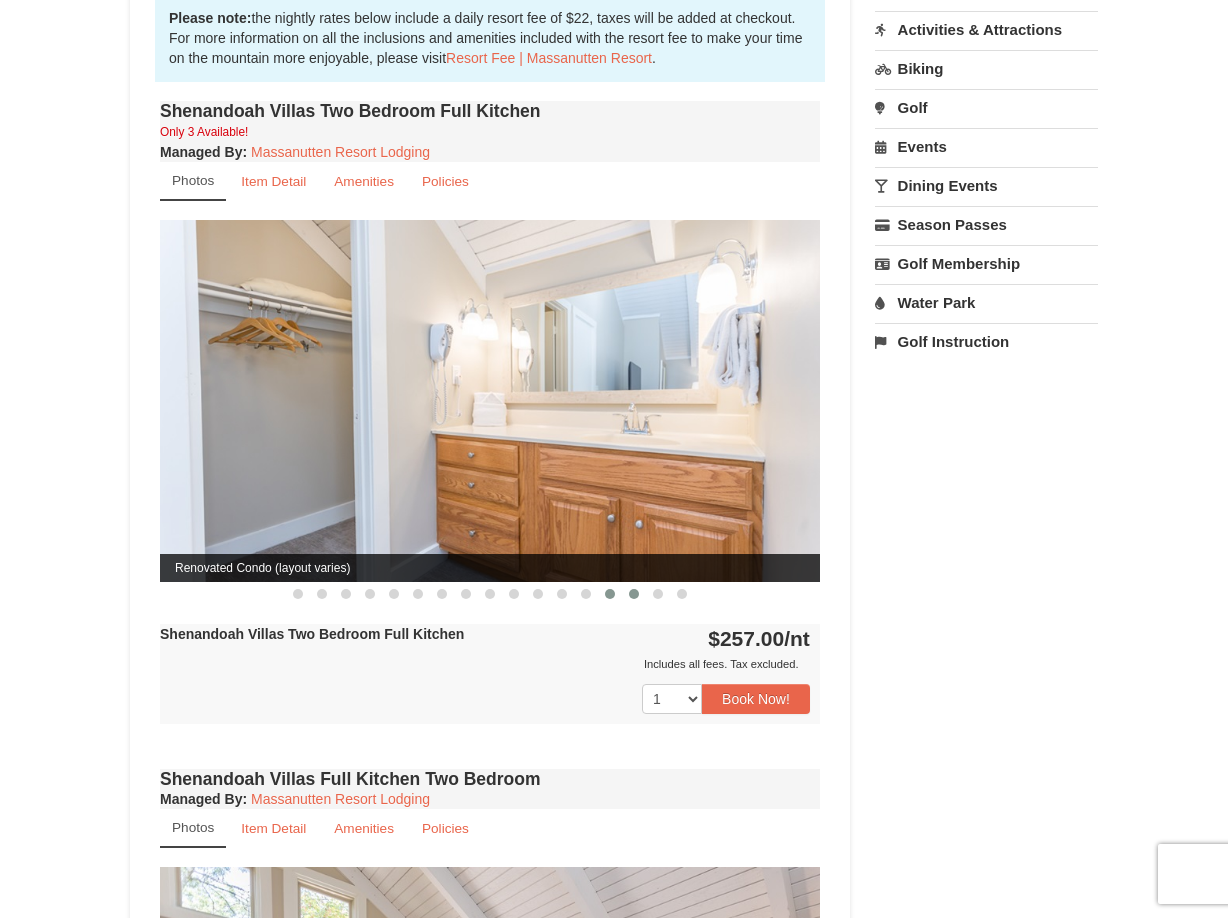 click at bounding box center (634, 594) 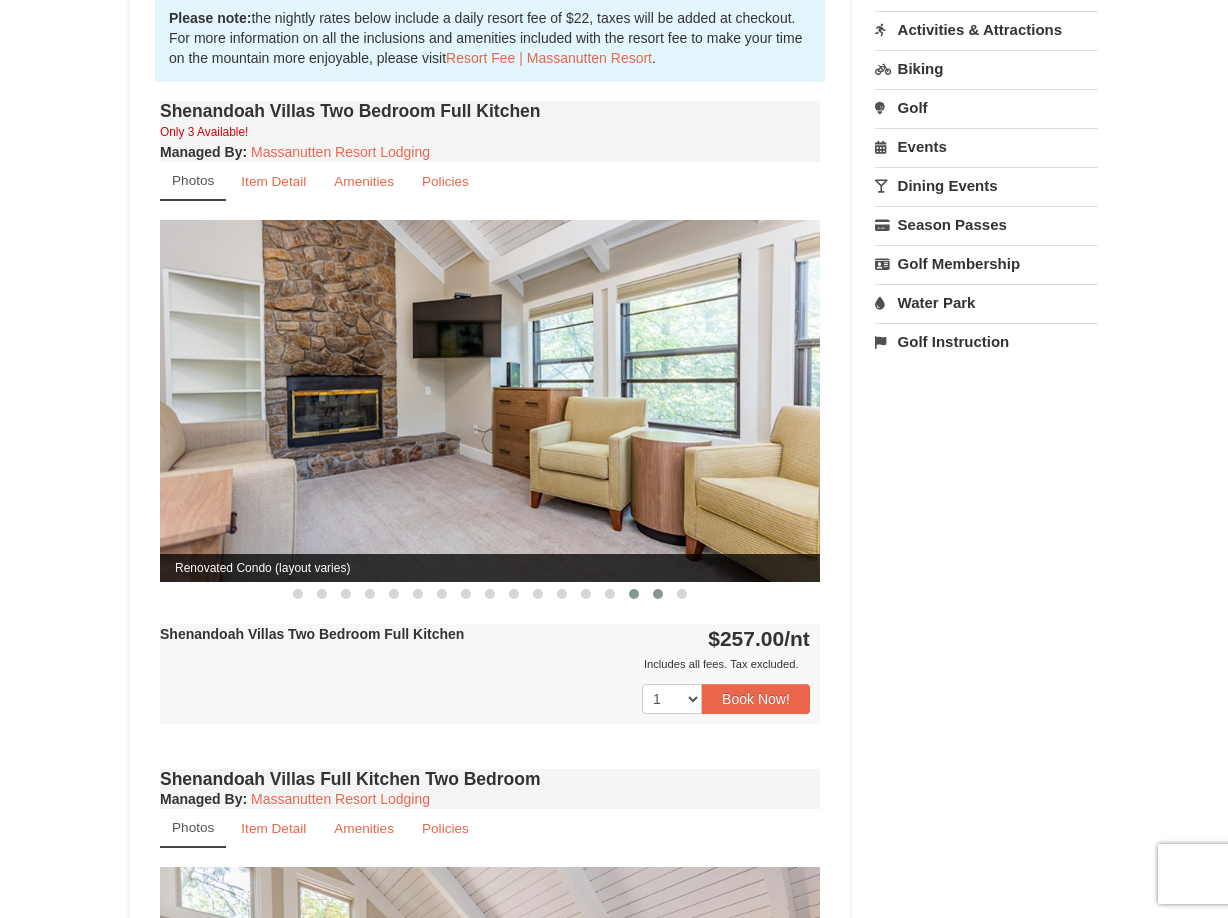 click at bounding box center (658, 594) 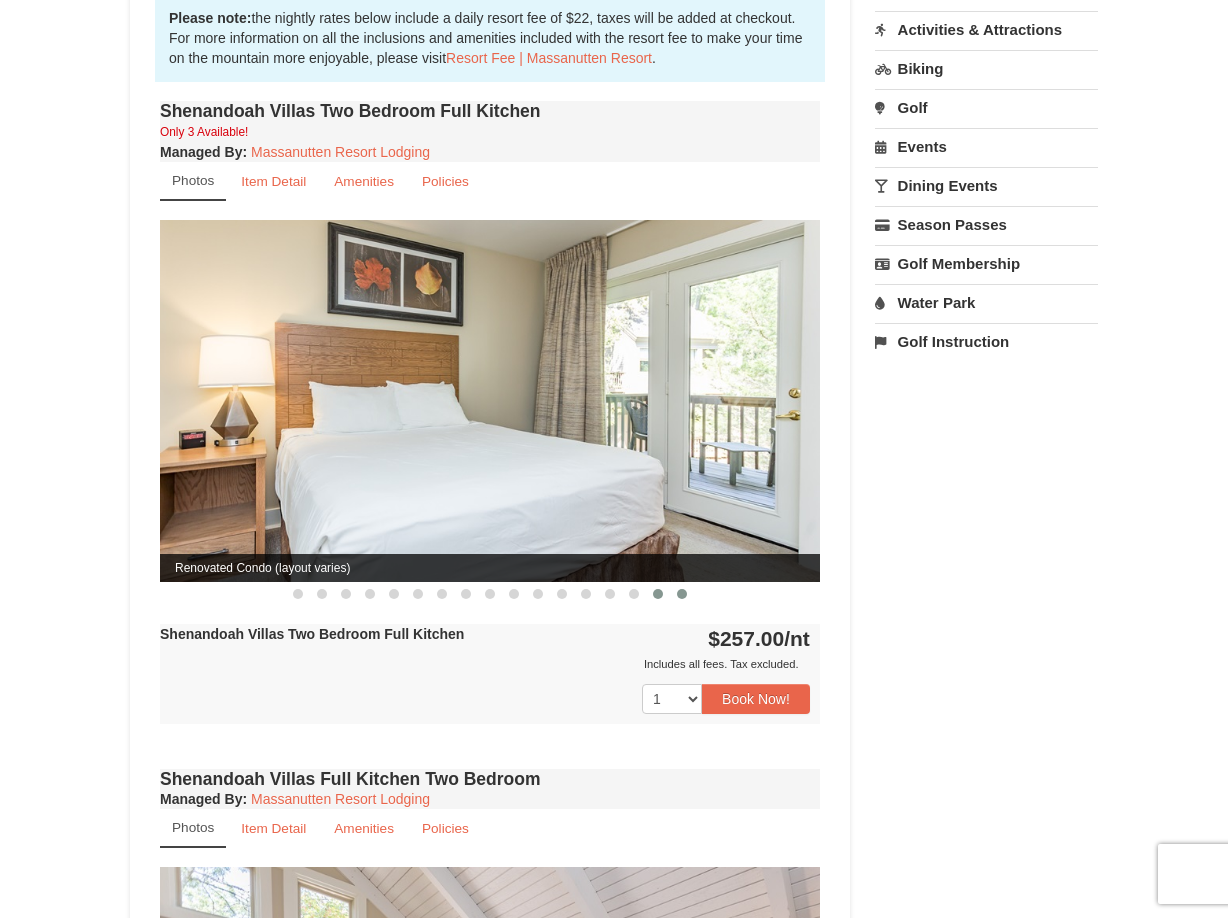 click at bounding box center [682, 594] 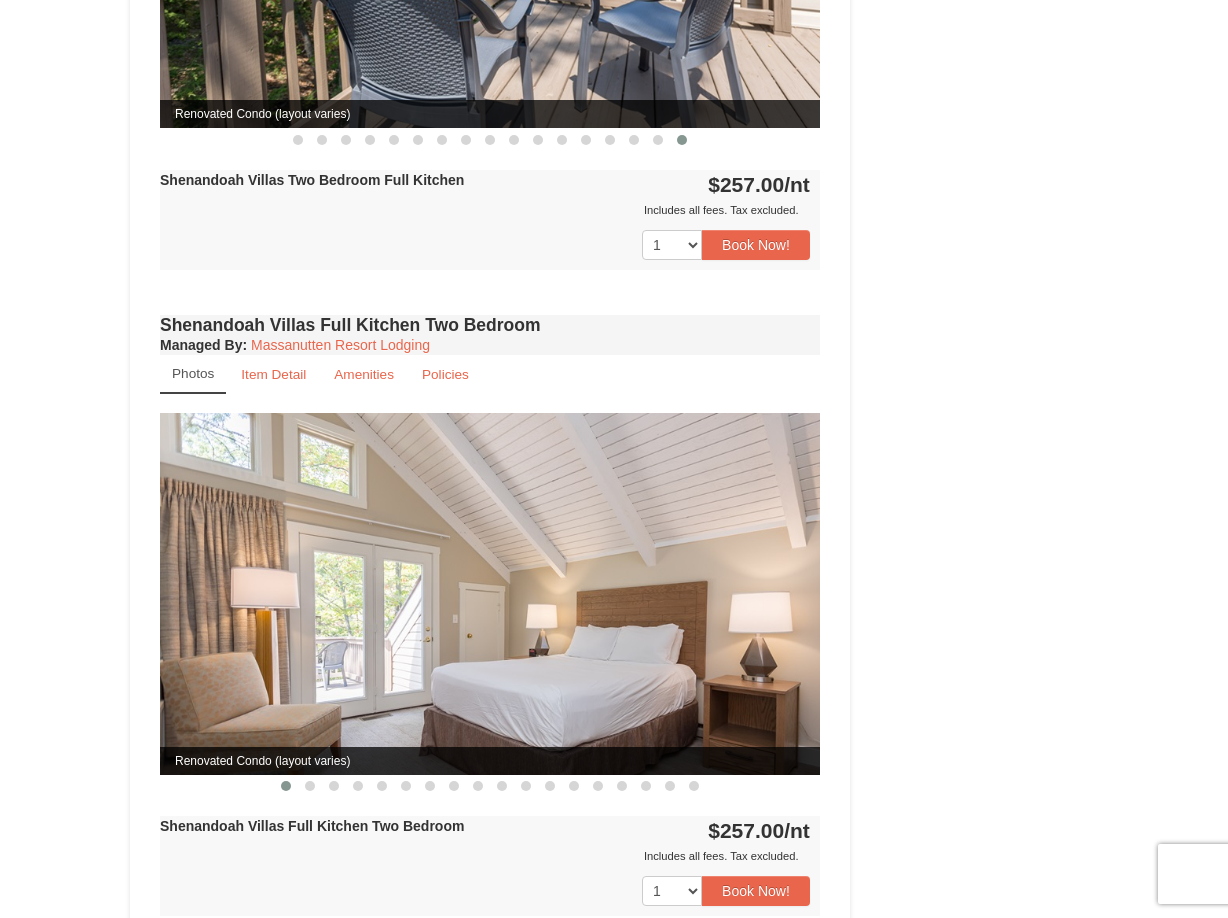 scroll, scrollTop: 1100, scrollLeft: 0, axis: vertical 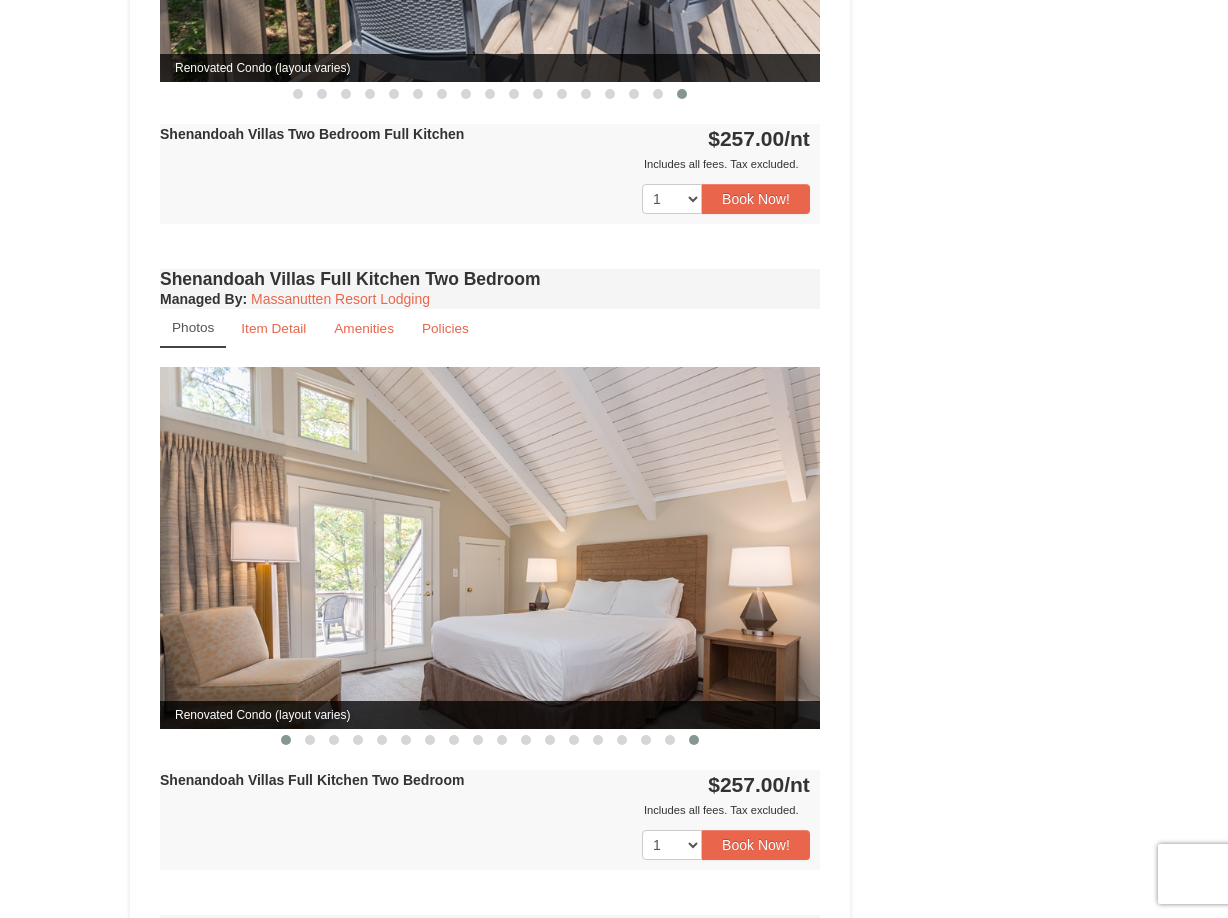 click at bounding box center [694, 740] 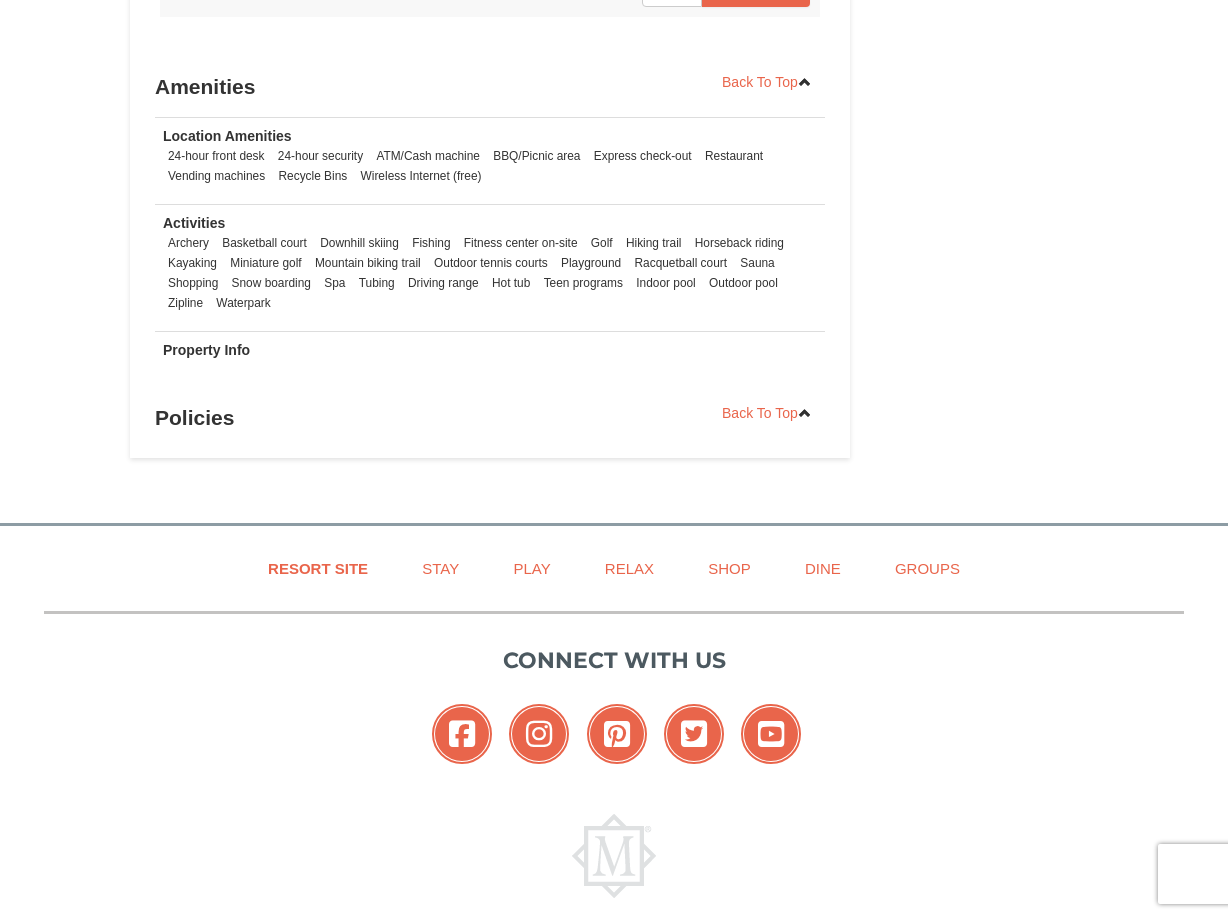scroll, scrollTop: 2600, scrollLeft: 0, axis: vertical 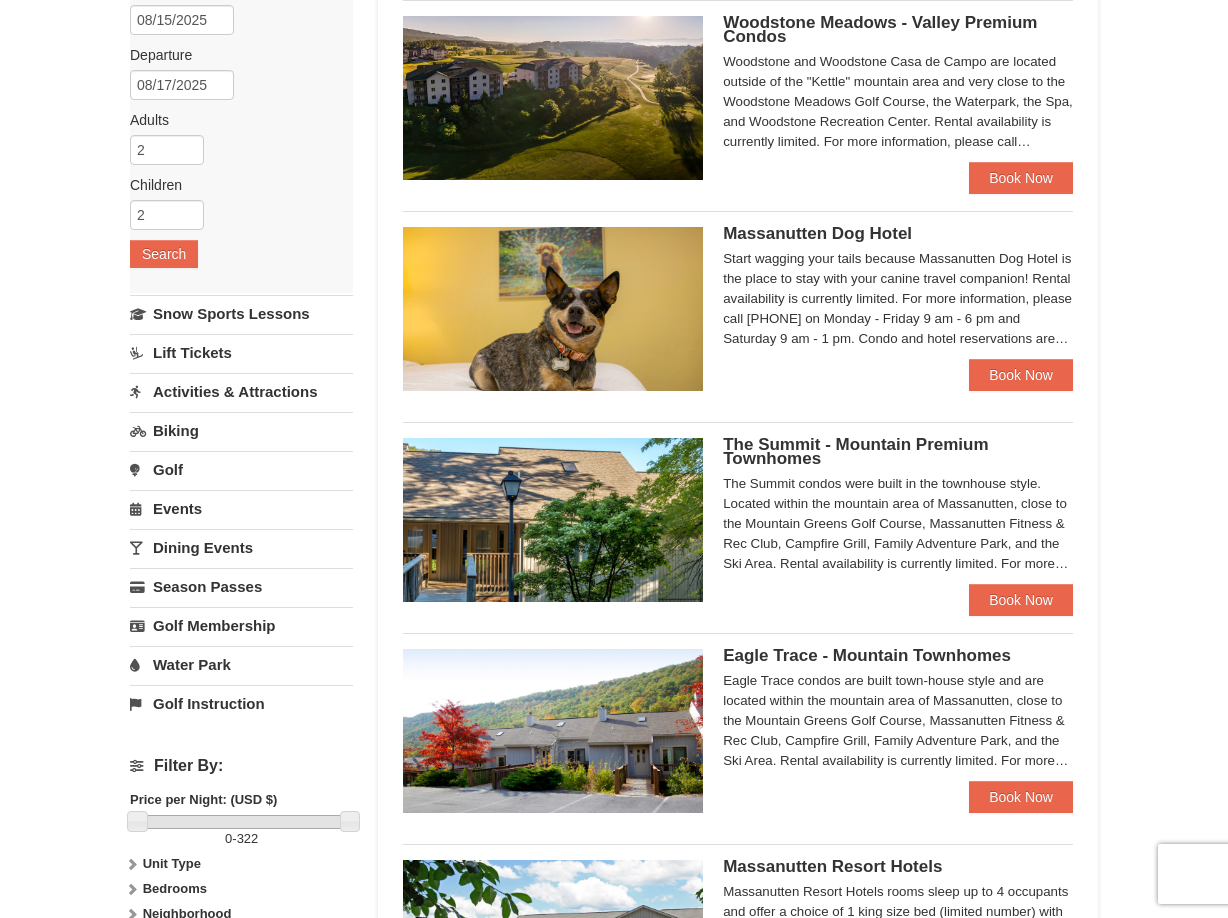 click on "Water Park" at bounding box center [241, 664] 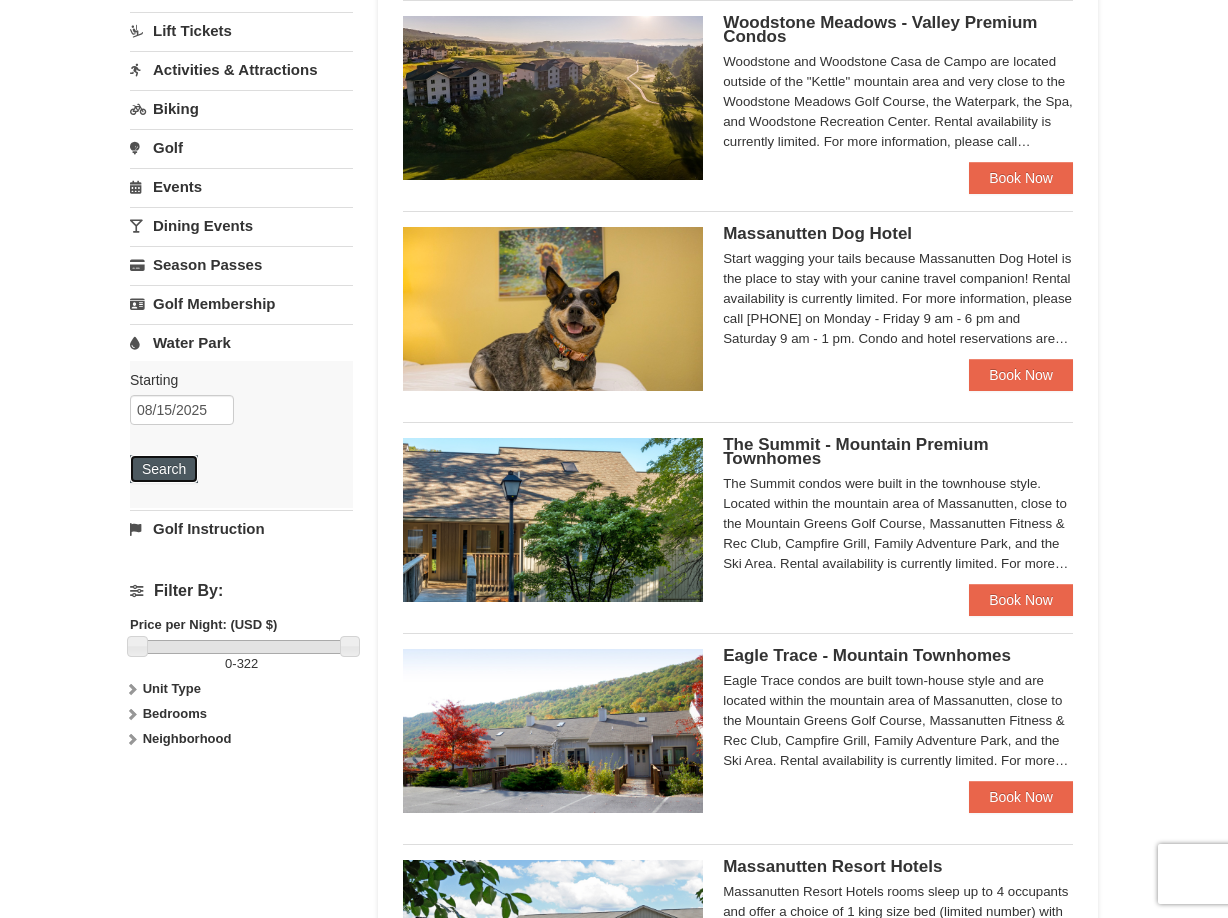 click on "Search" at bounding box center (164, 469) 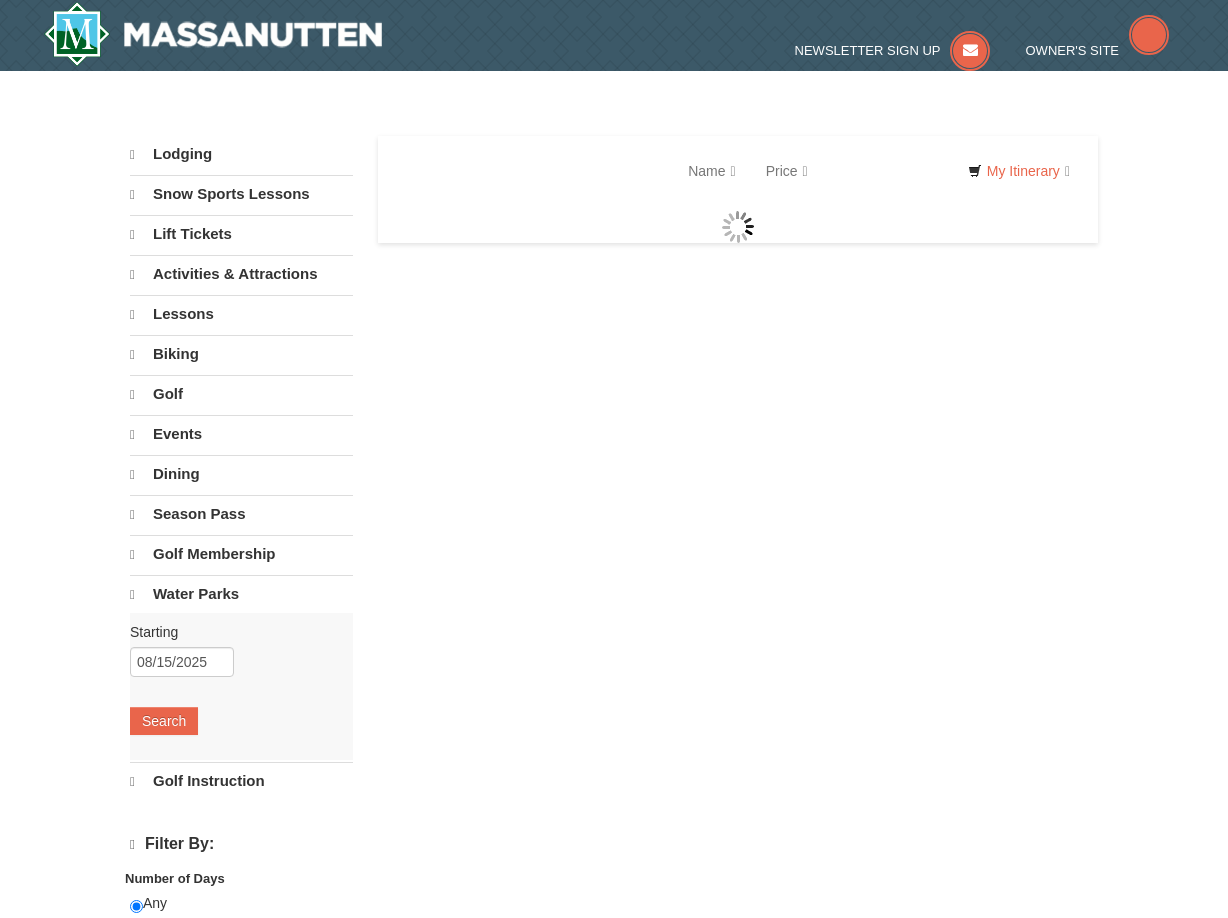 scroll, scrollTop: 0, scrollLeft: 0, axis: both 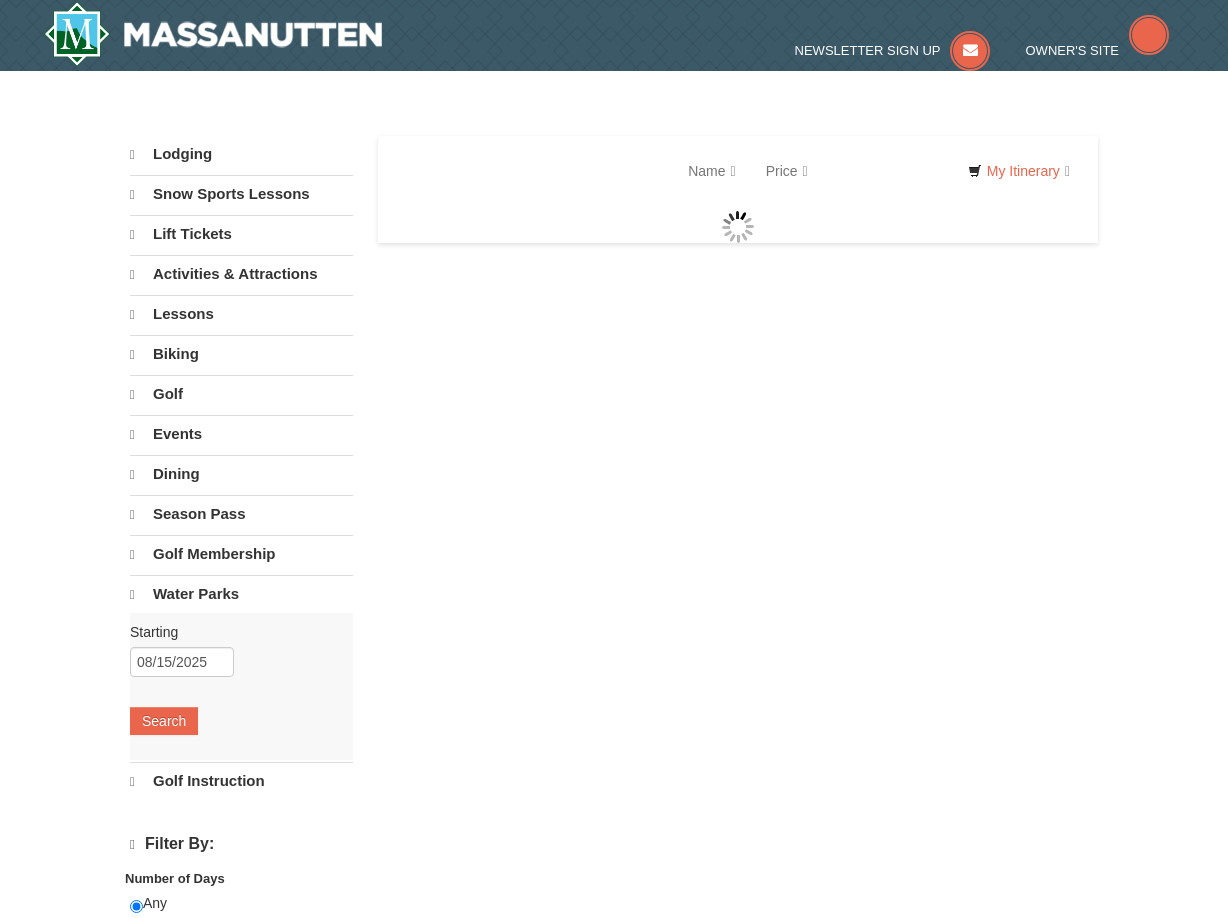 select on "8" 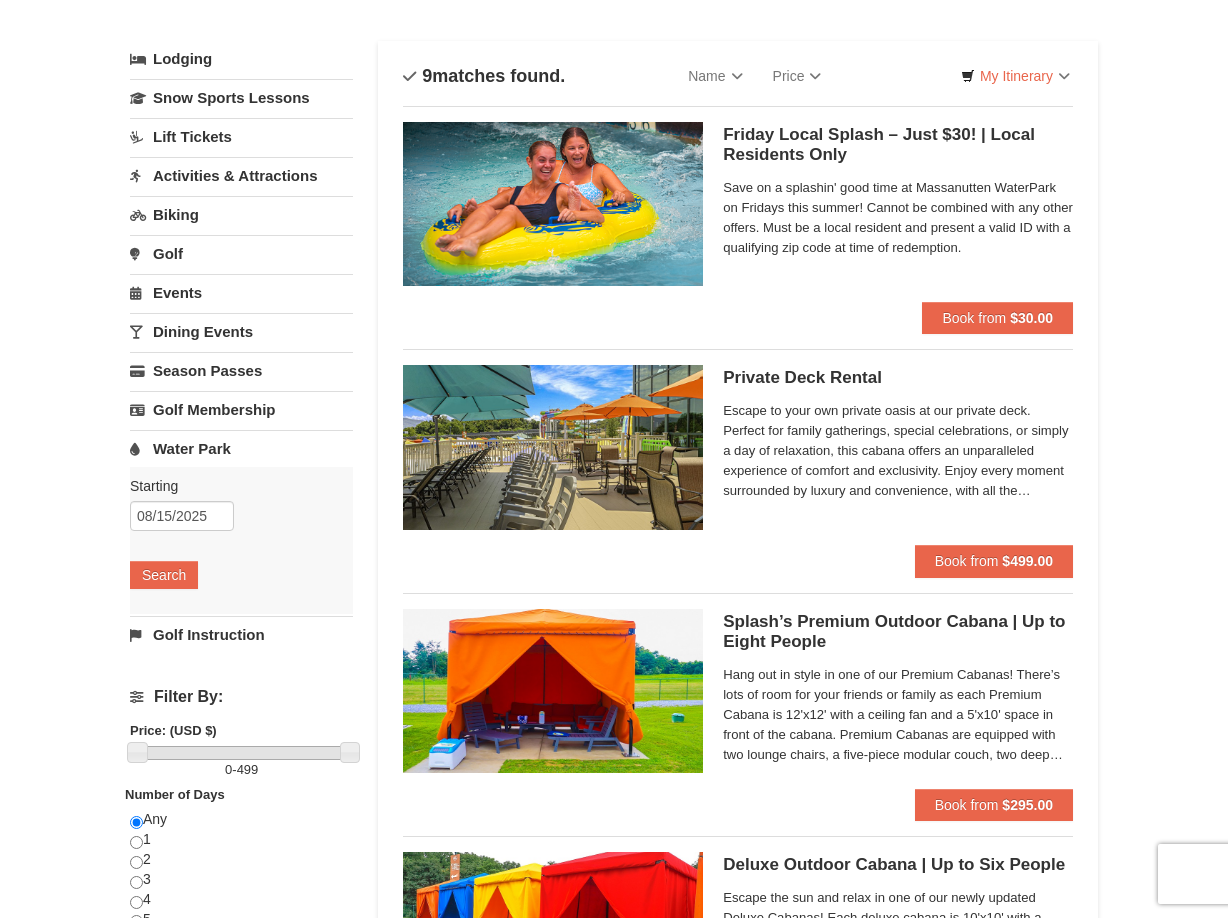 scroll, scrollTop: 0, scrollLeft: 0, axis: both 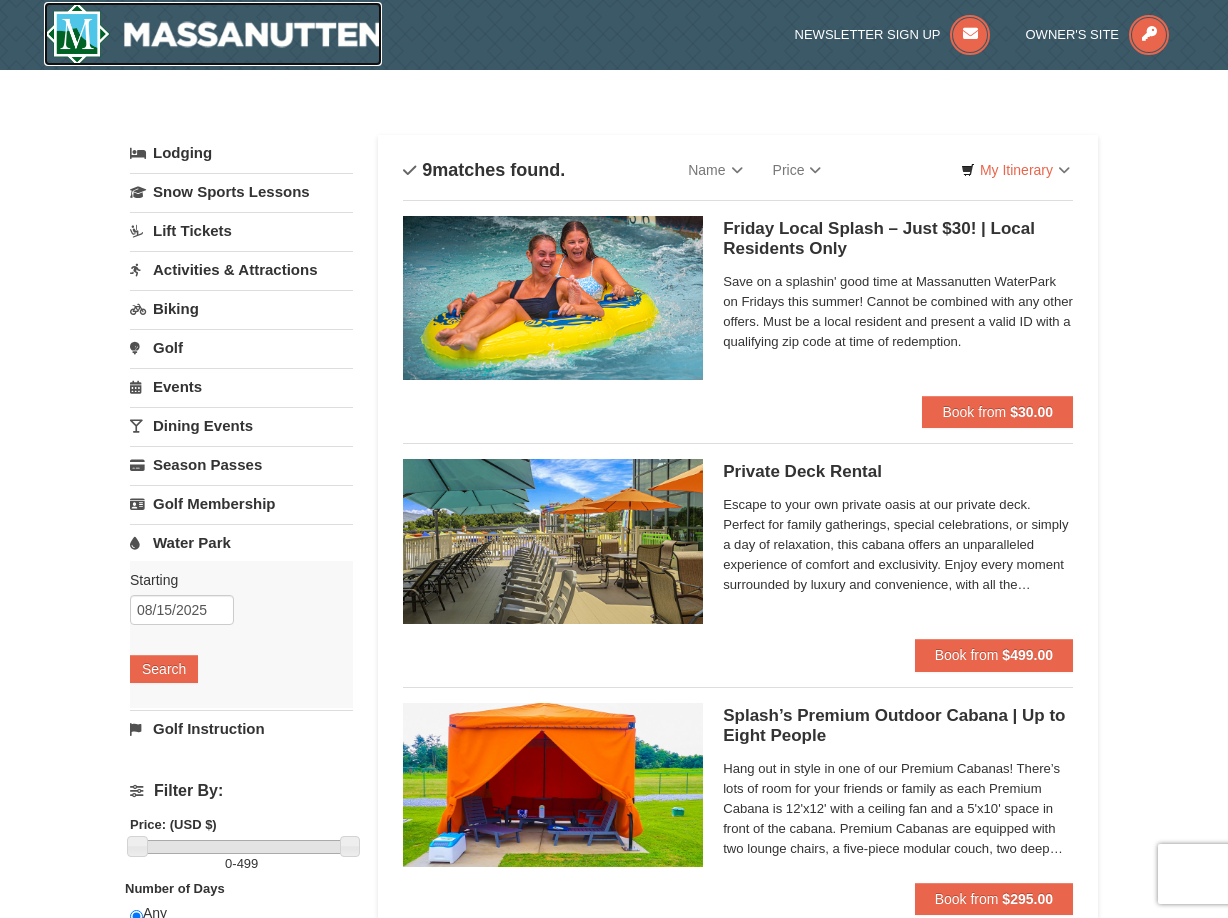 click at bounding box center [213, 34] 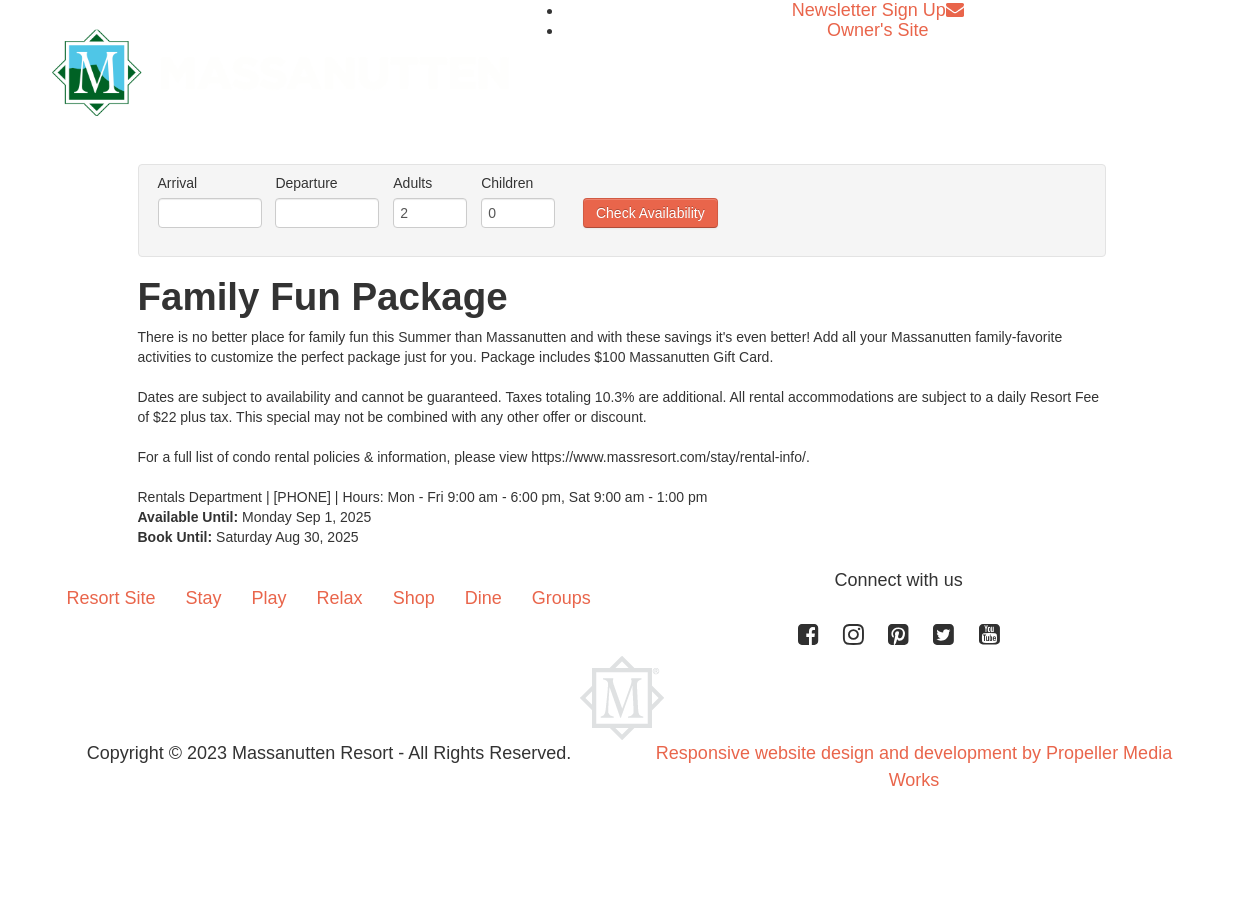 scroll, scrollTop: 0, scrollLeft: 0, axis: both 